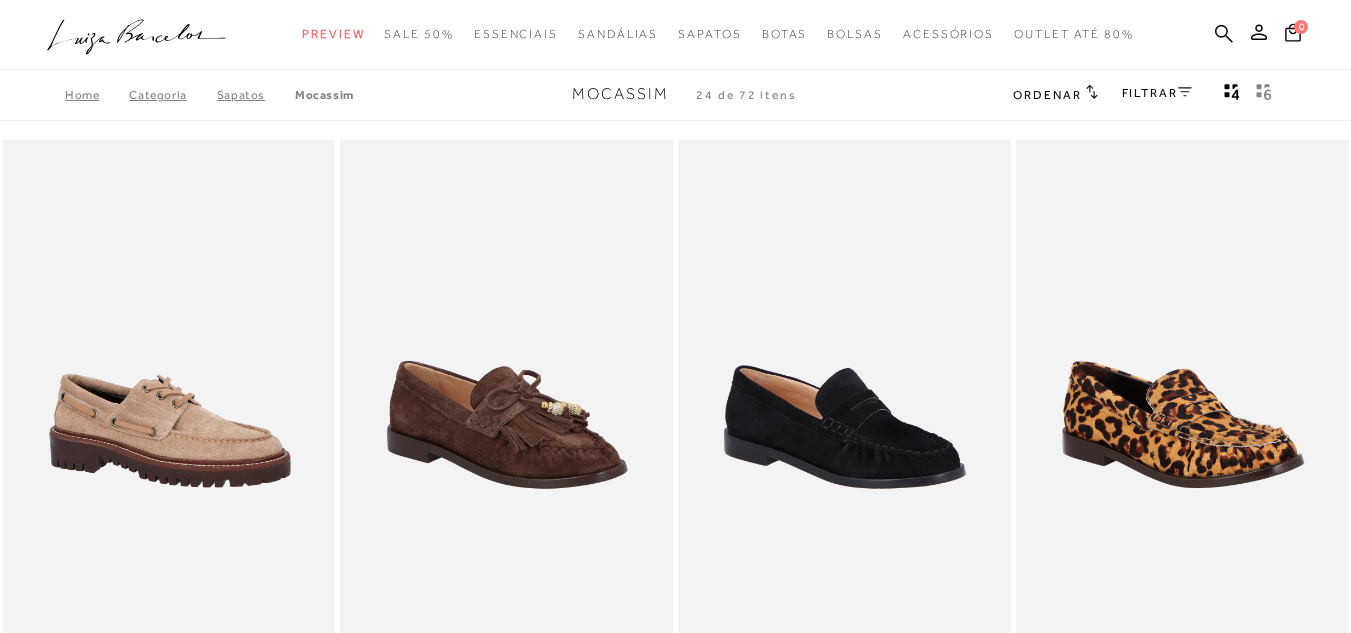 scroll, scrollTop: 0, scrollLeft: 0, axis: both 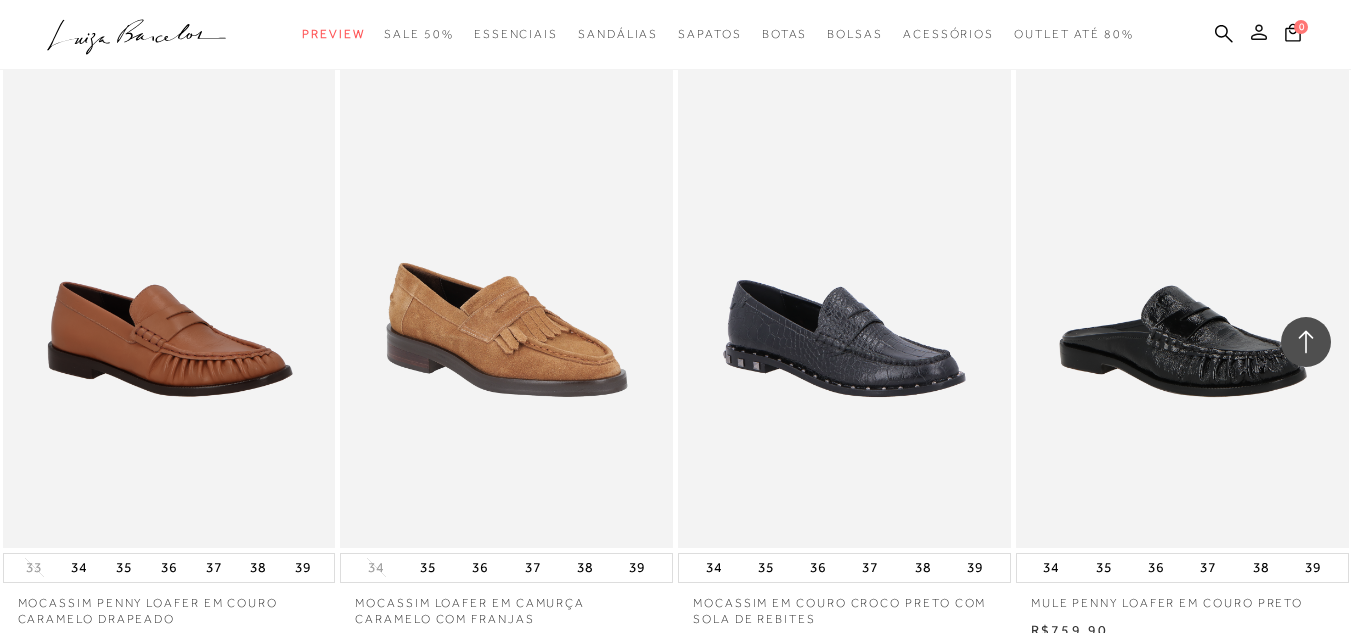 click 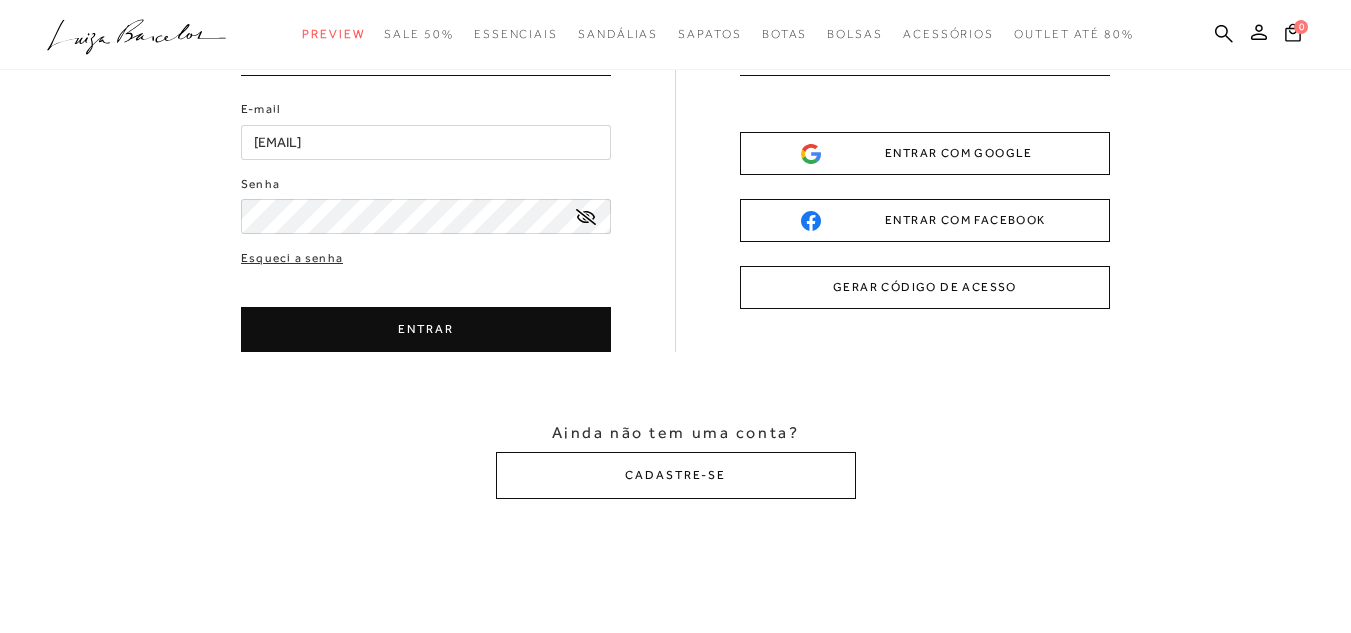 scroll, scrollTop: 0, scrollLeft: 0, axis: both 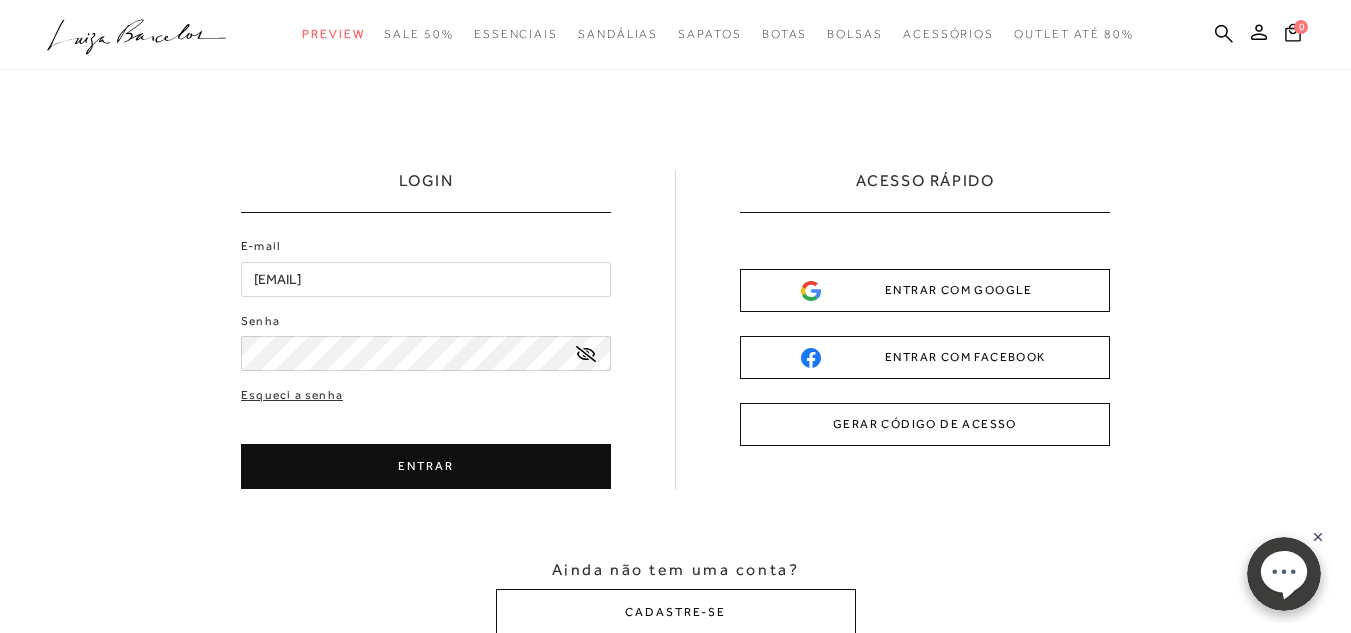 click on "ENTRAR" at bounding box center [426, 466] 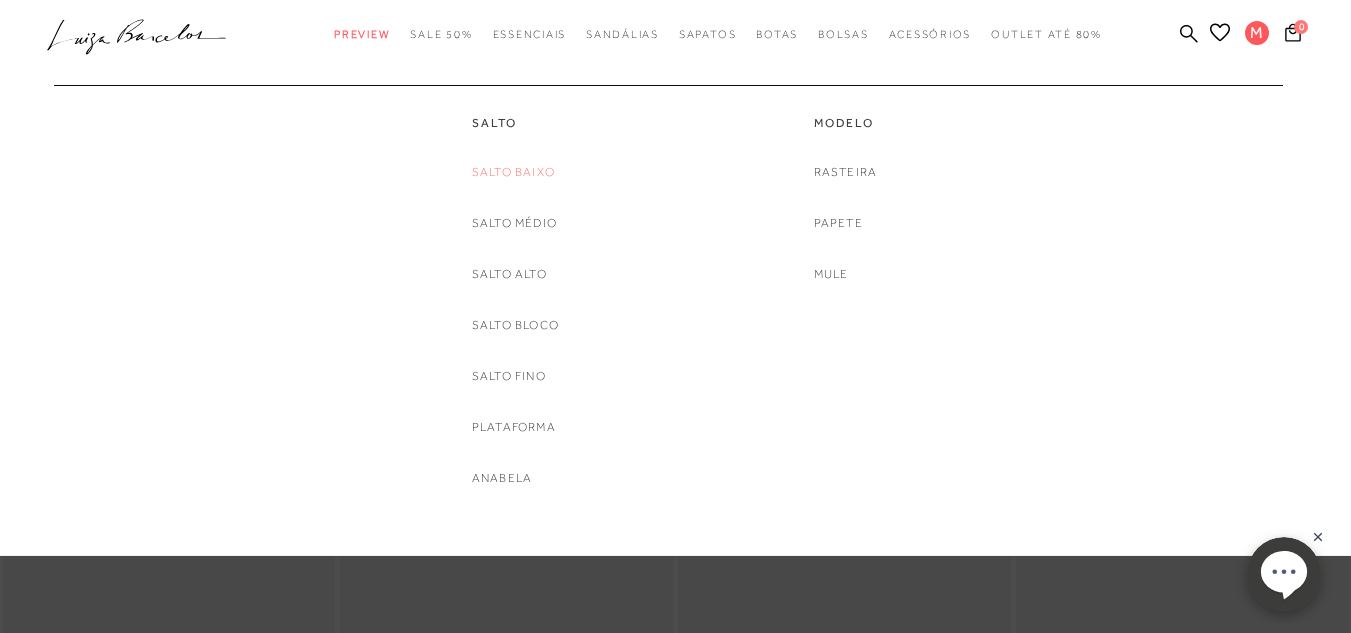 click on "Salto Baixo" at bounding box center [513, 172] 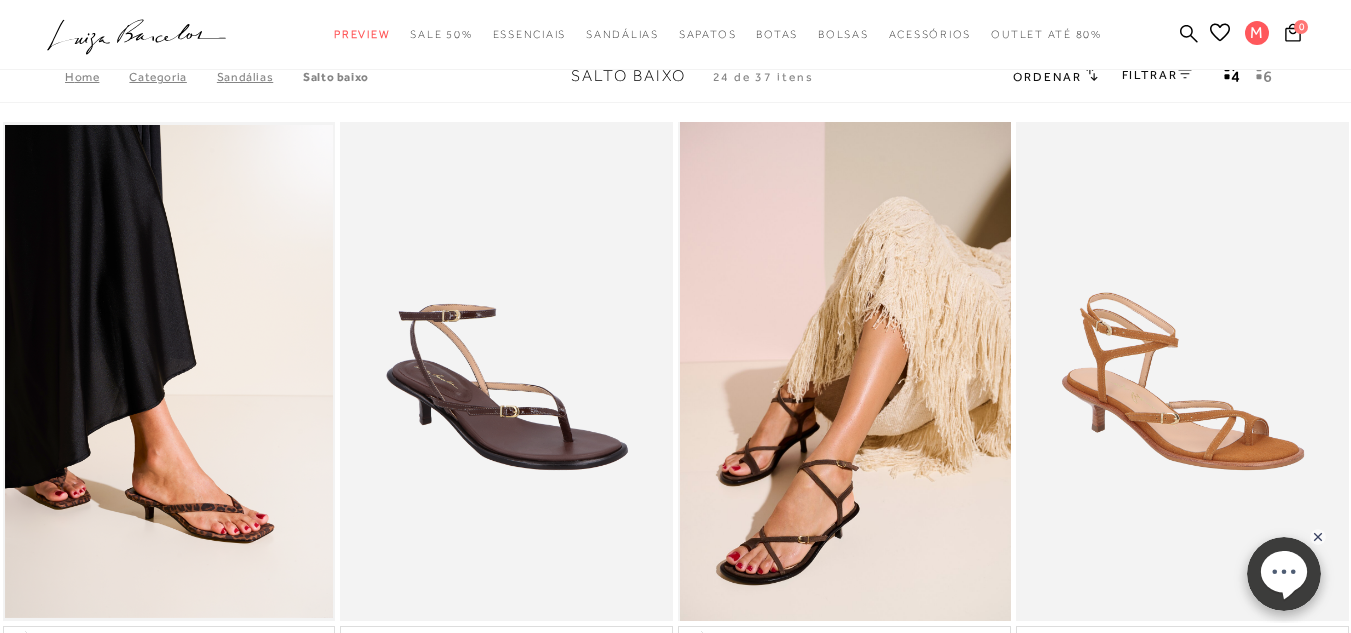 scroll, scrollTop: 0, scrollLeft: 0, axis: both 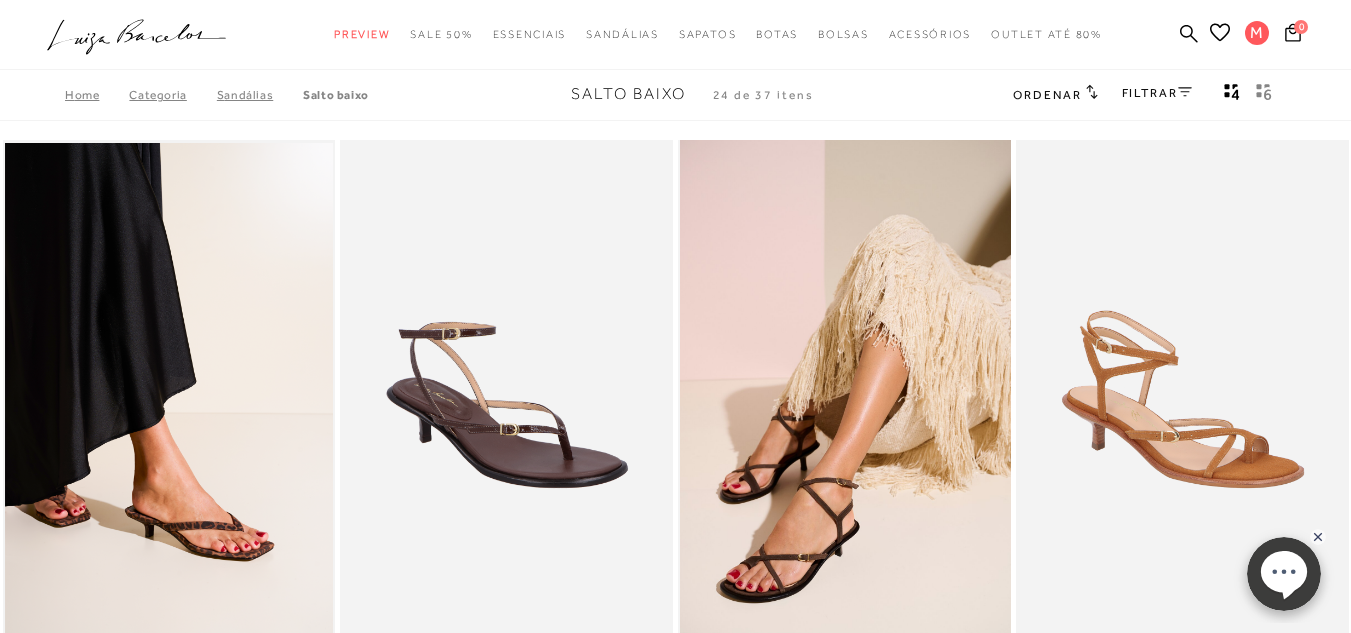 click at bounding box center (845, 389) 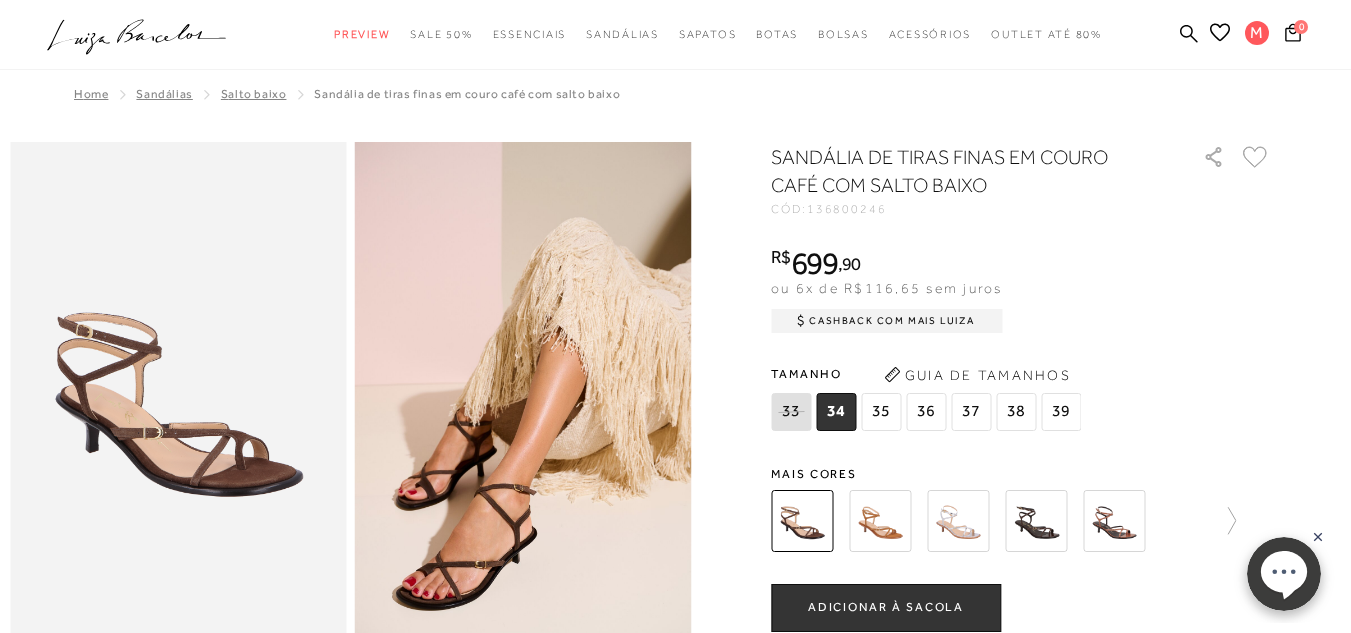 click 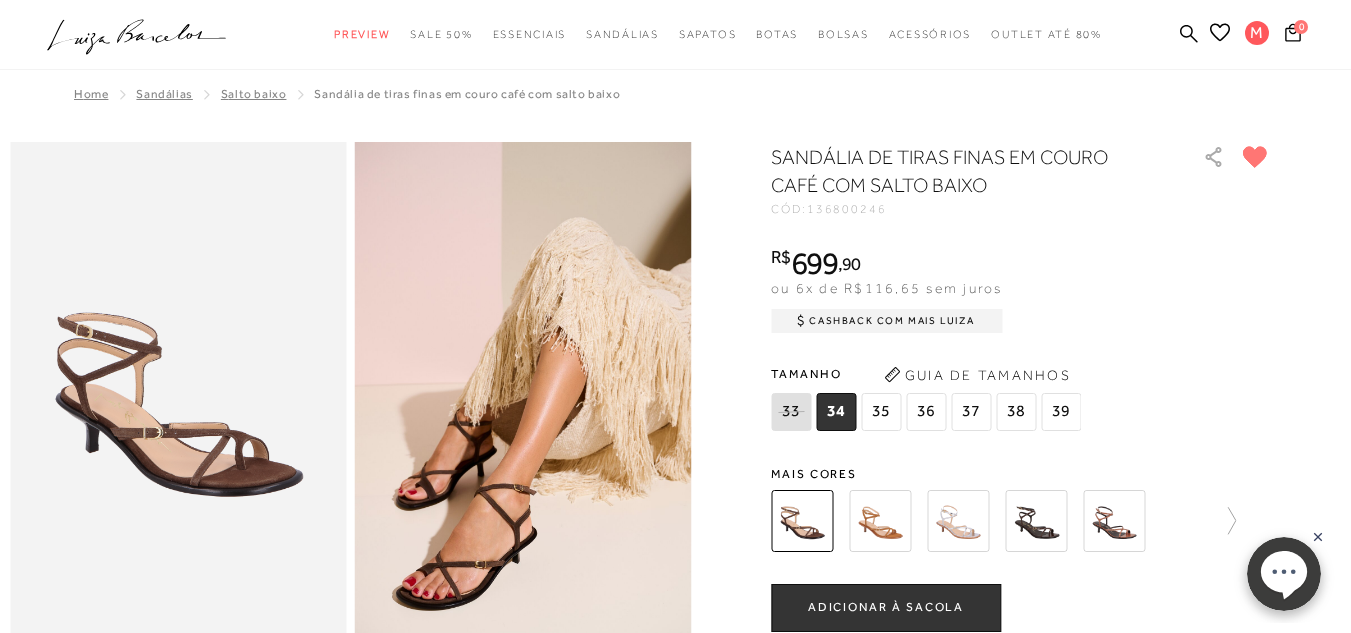 click at bounding box center [880, 521] 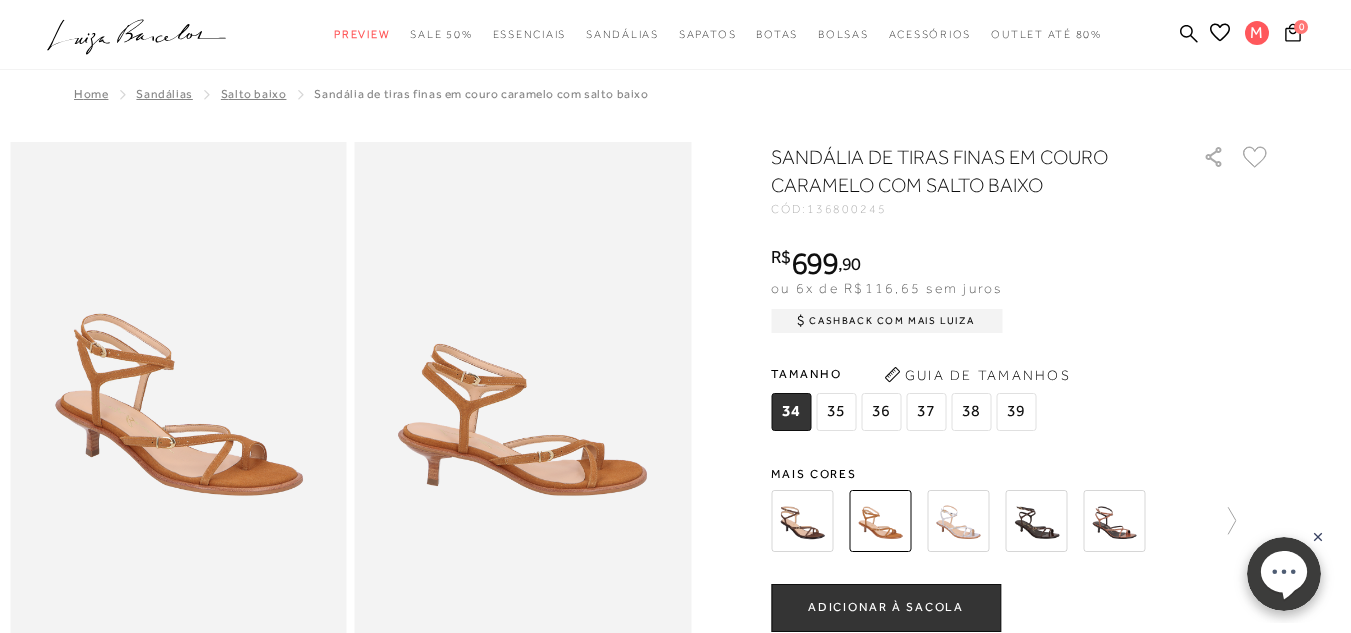 click 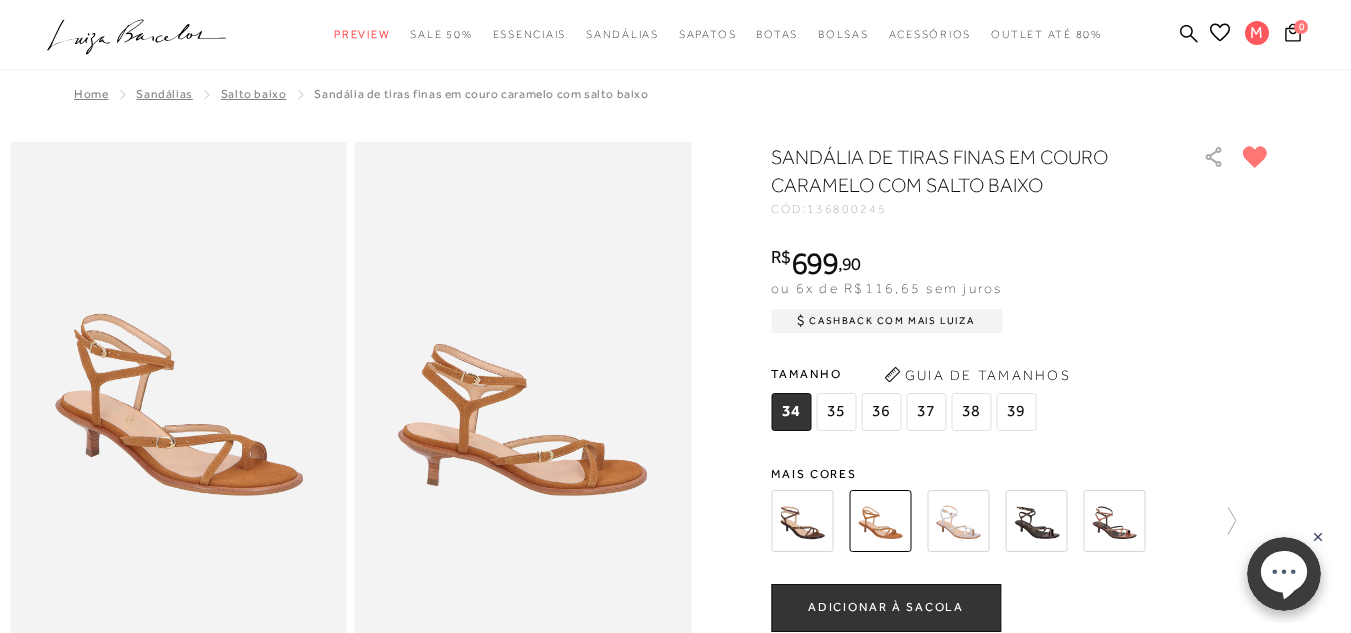 click at bounding box center [1036, 521] 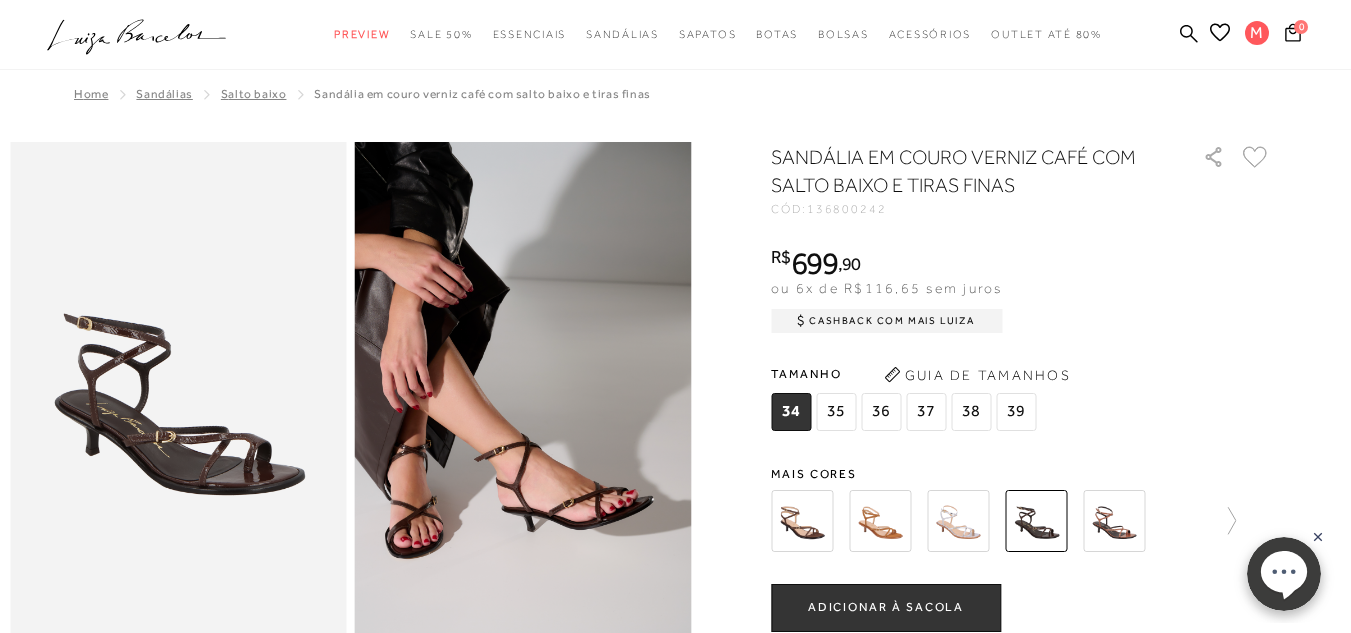 click 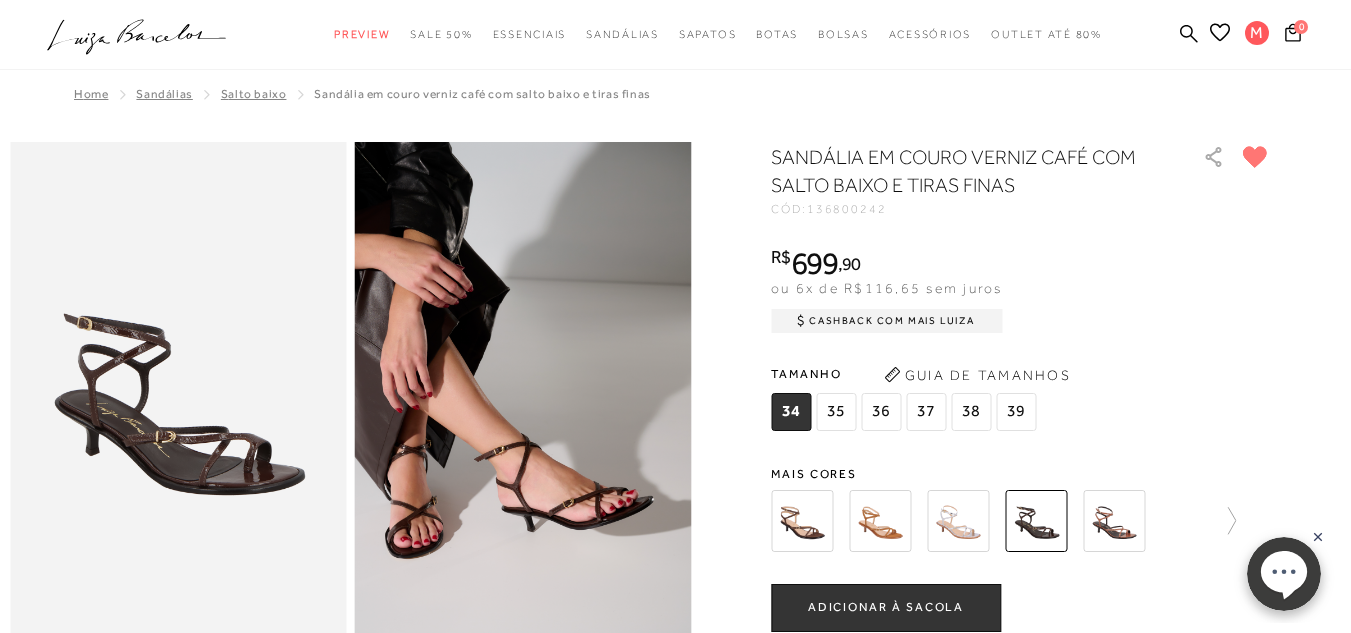 click at bounding box center [1114, 521] 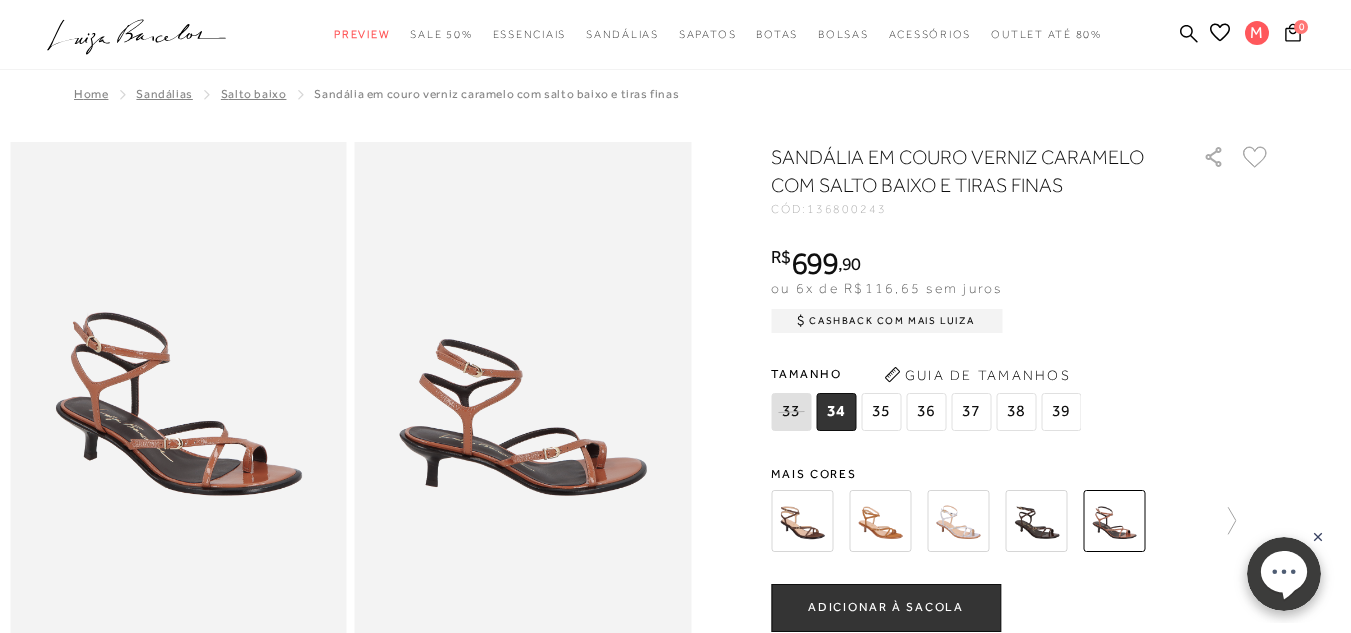 click 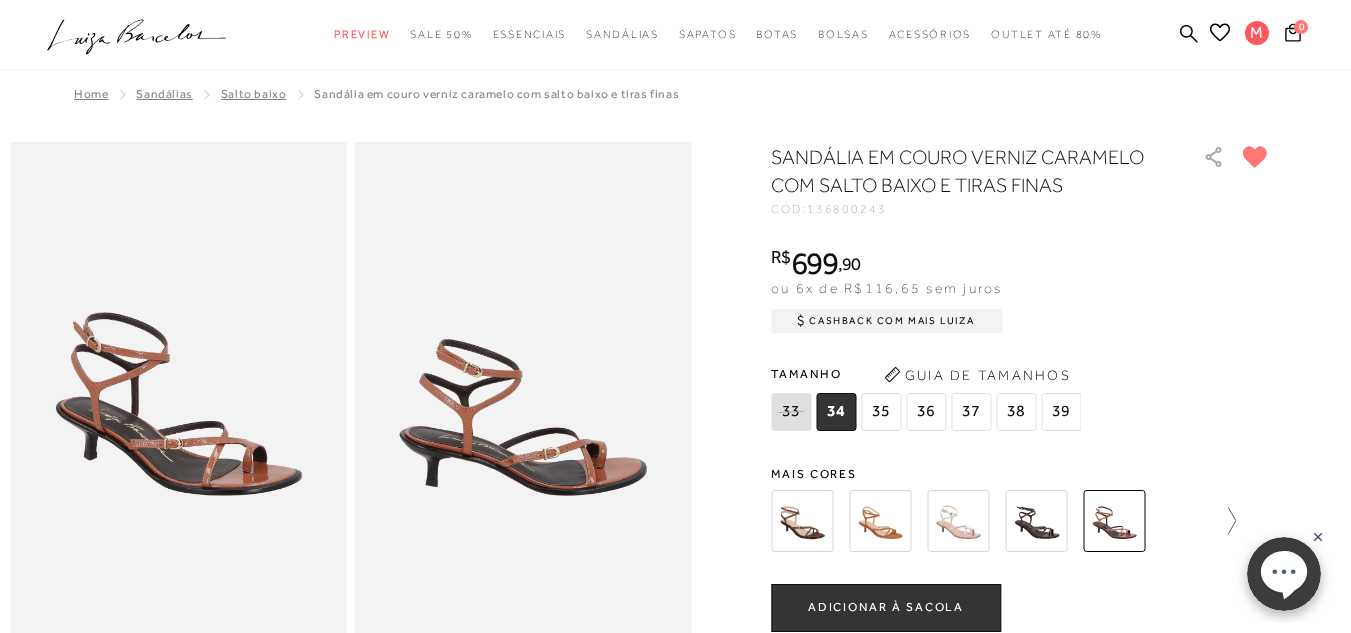 click 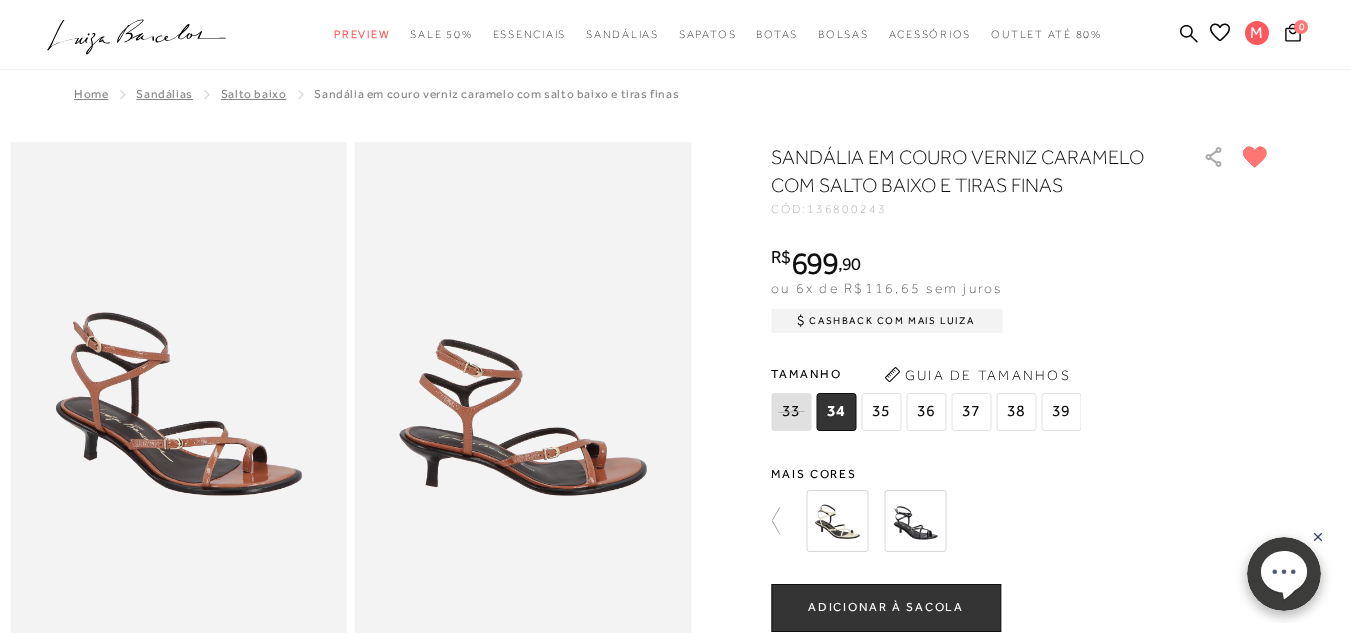 click at bounding box center [915, 521] 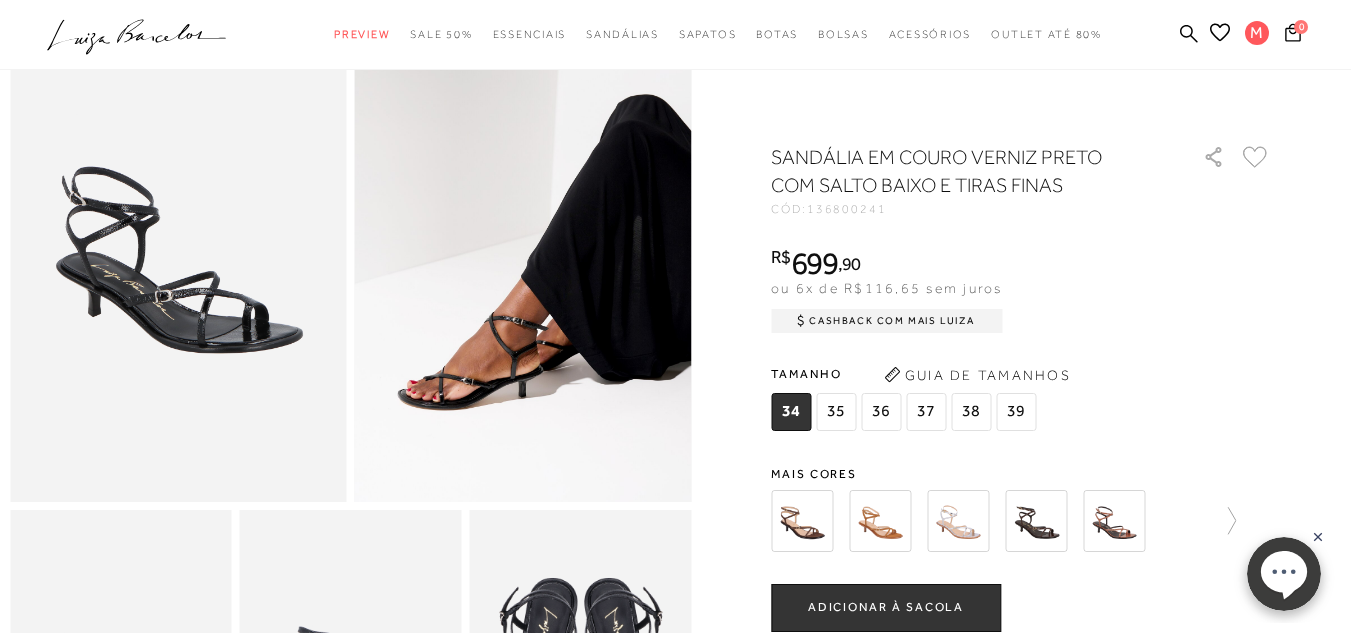 scroll, scrollTop: 200, scrollLeft: 0, axis: vertical 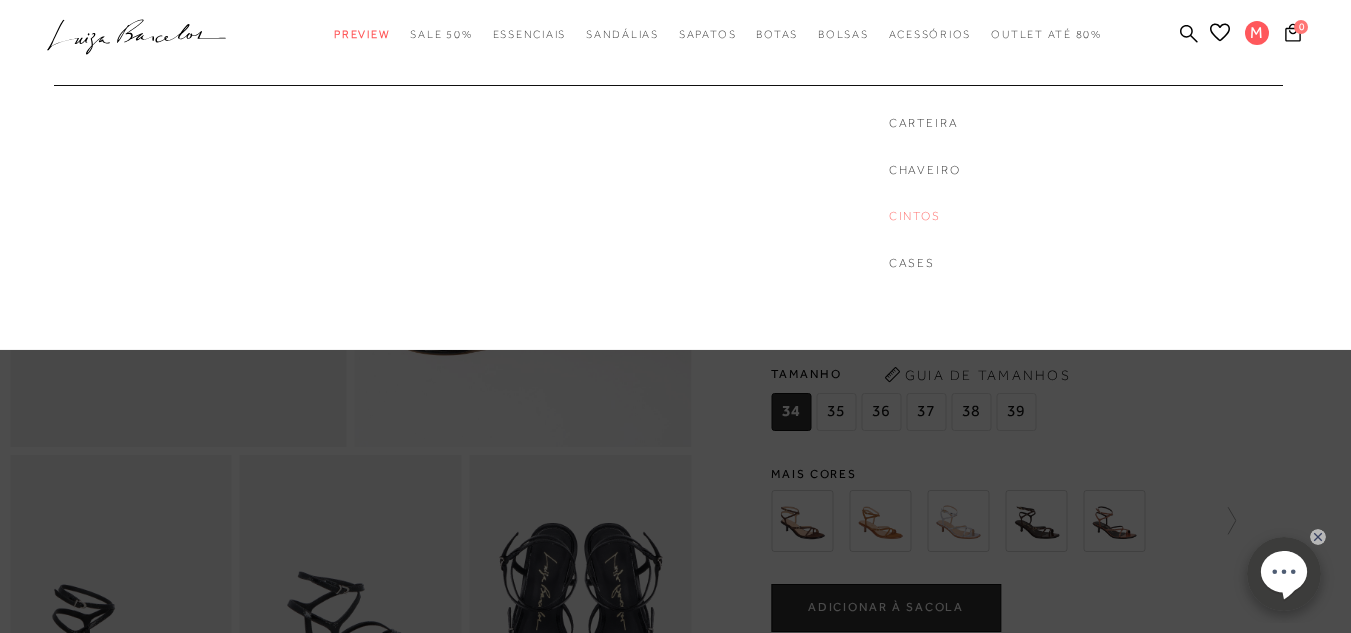 click on "Cintos" at bounding box center (925, 216) 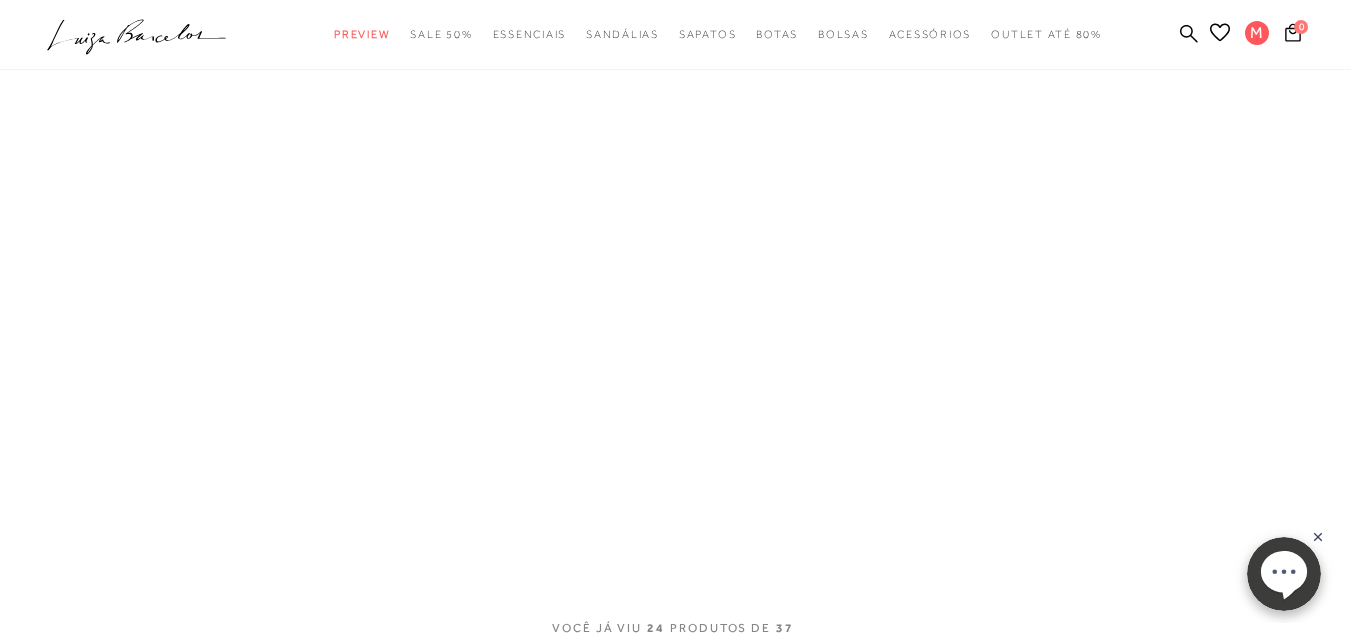 scroll, scrollTop: 0, scrollLeft: 0, axis: both 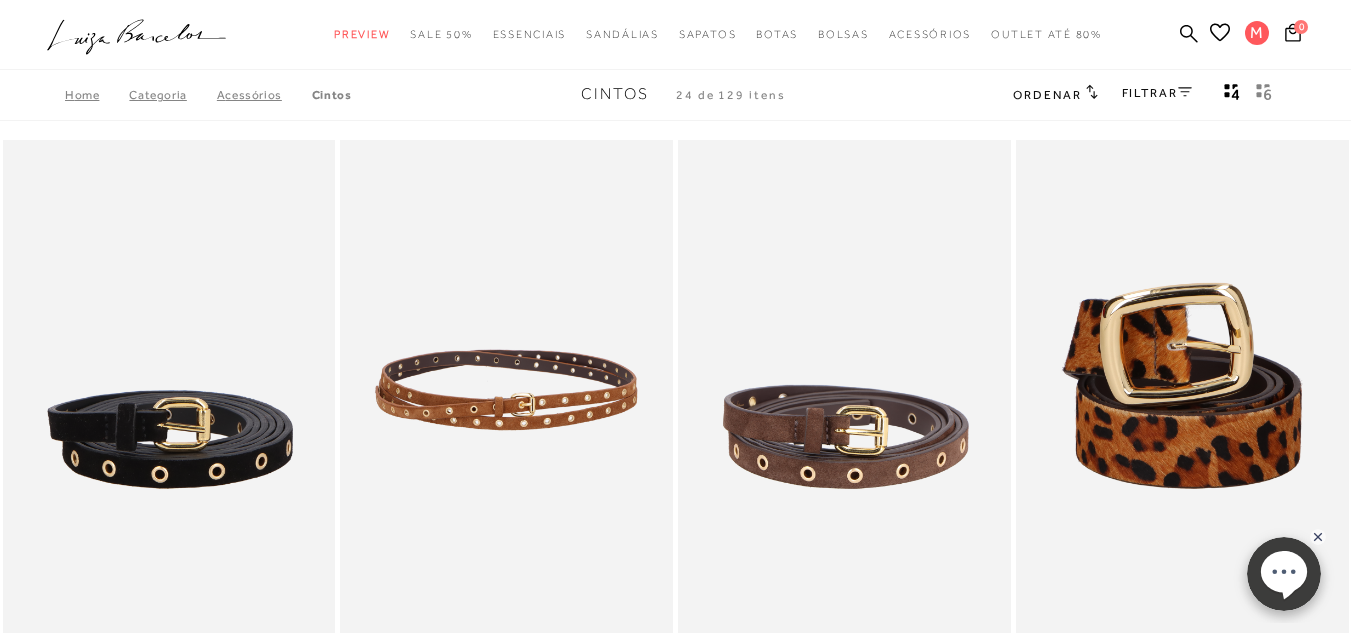 click at bounding box center [507, 389] 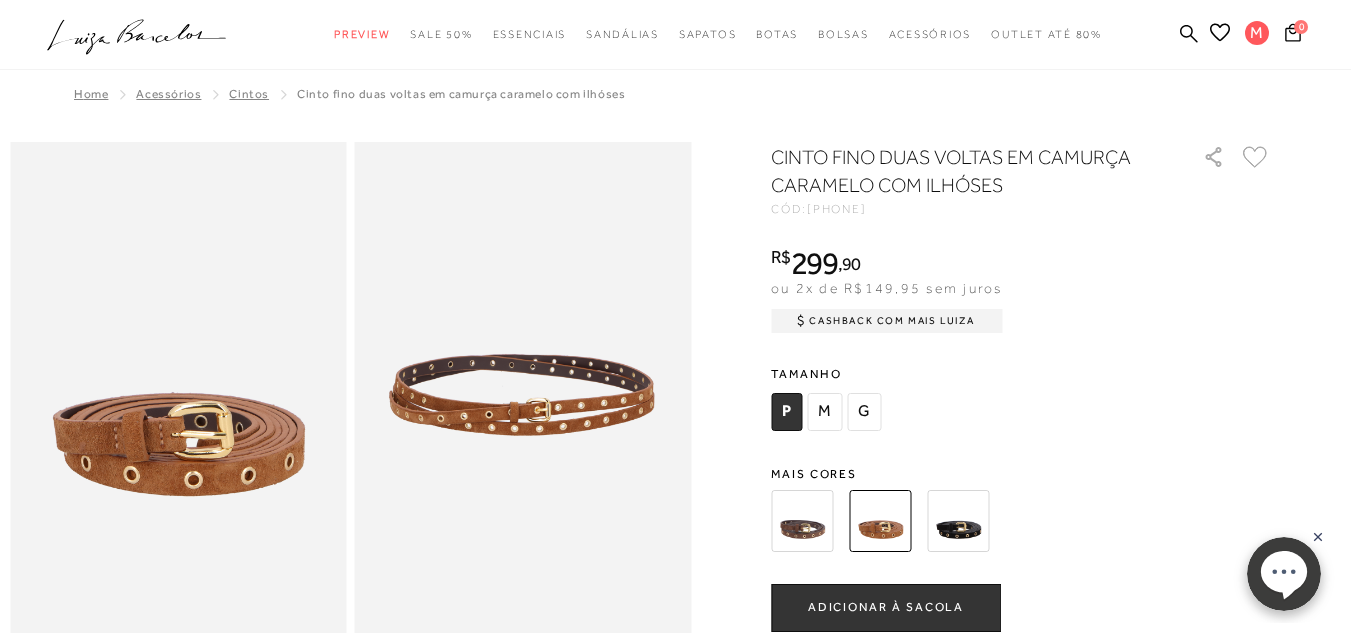 click 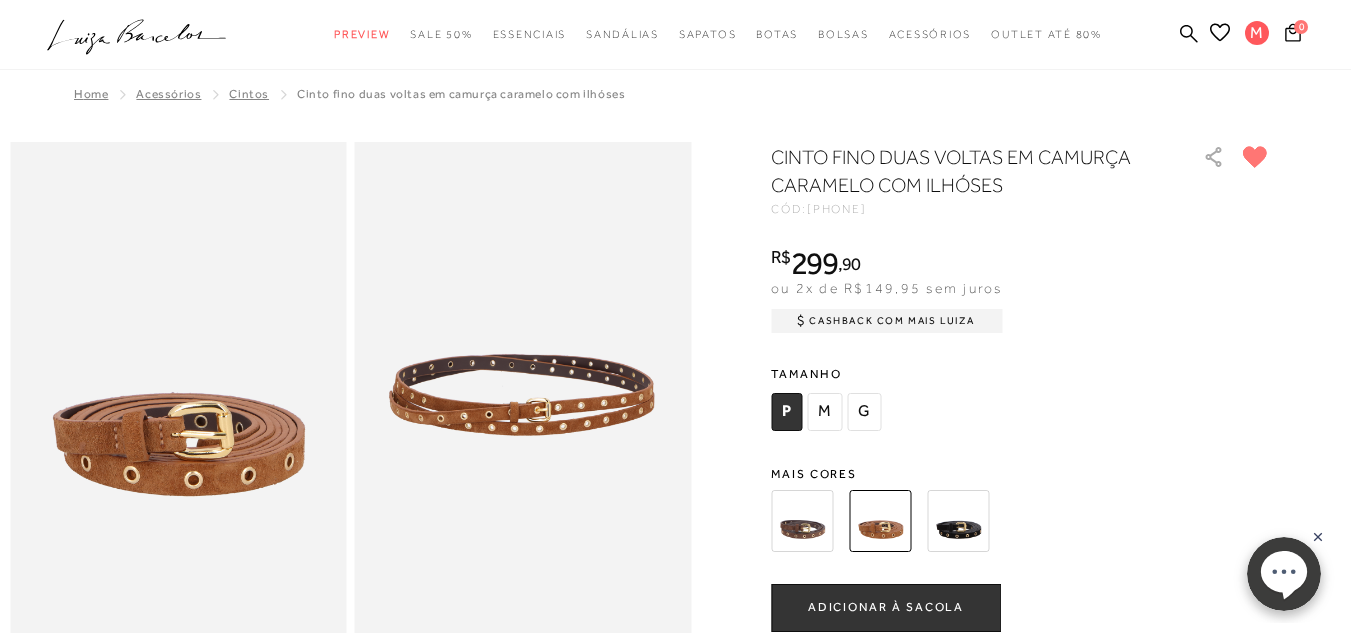 click at bounding box center [802, 521] 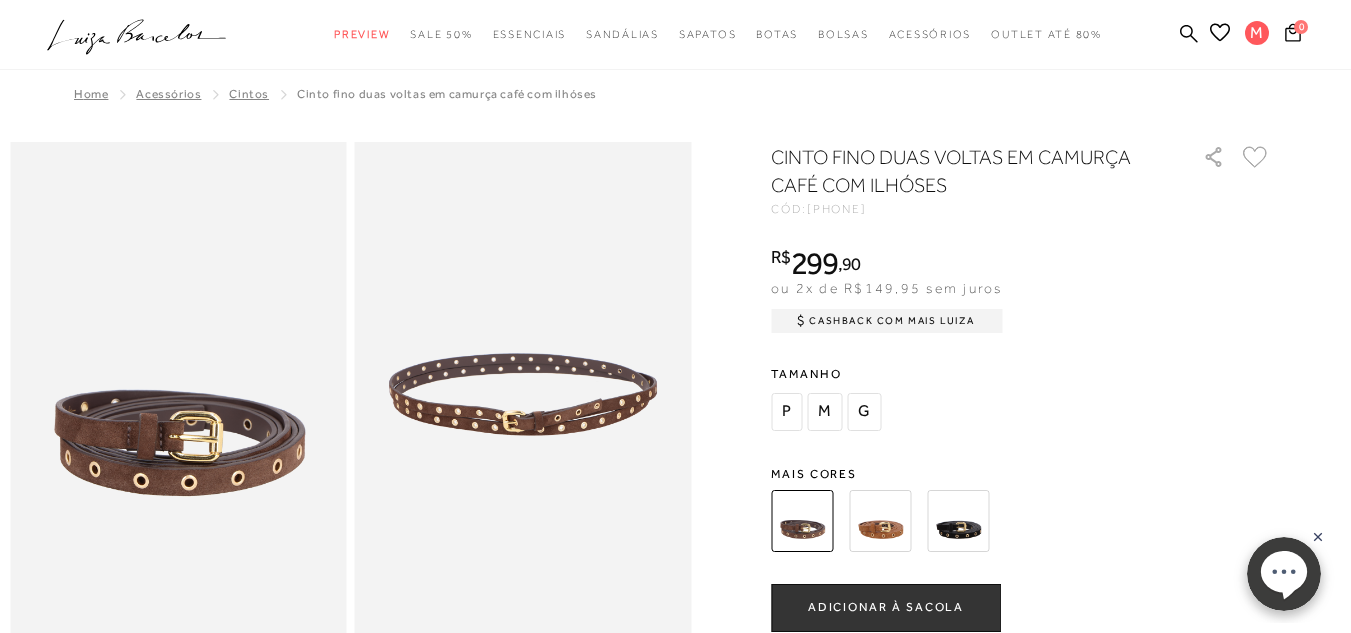 click 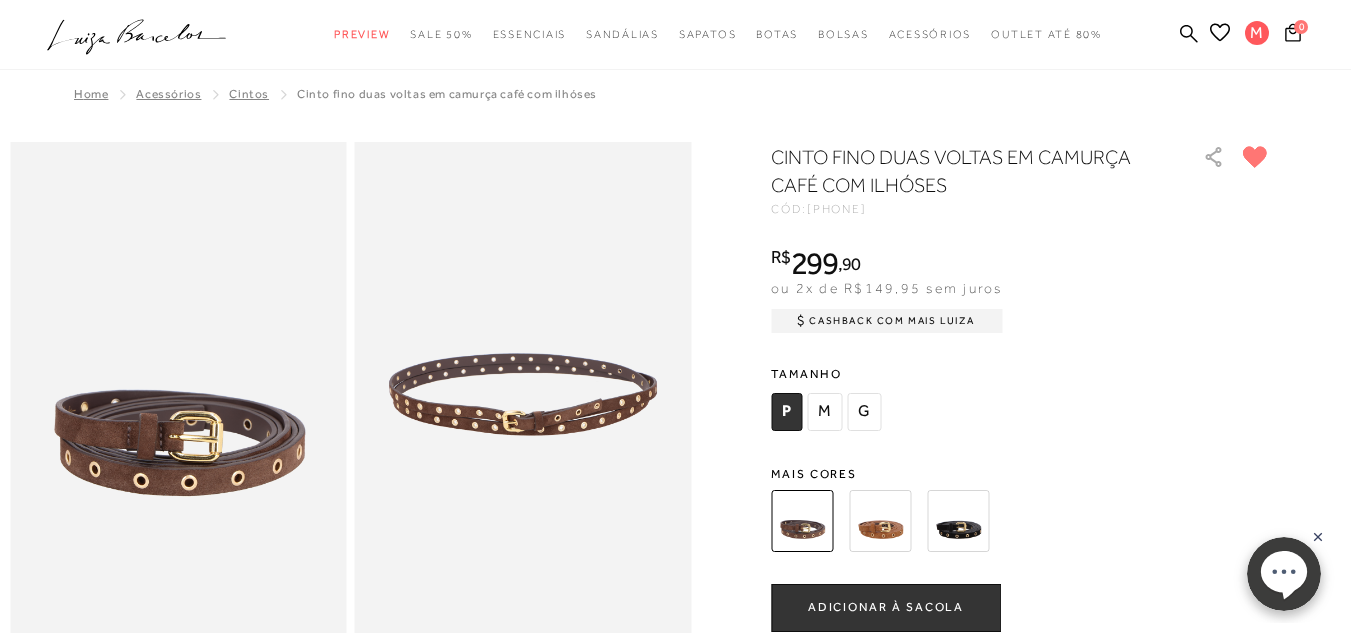 click at bounding box center [958, 521] 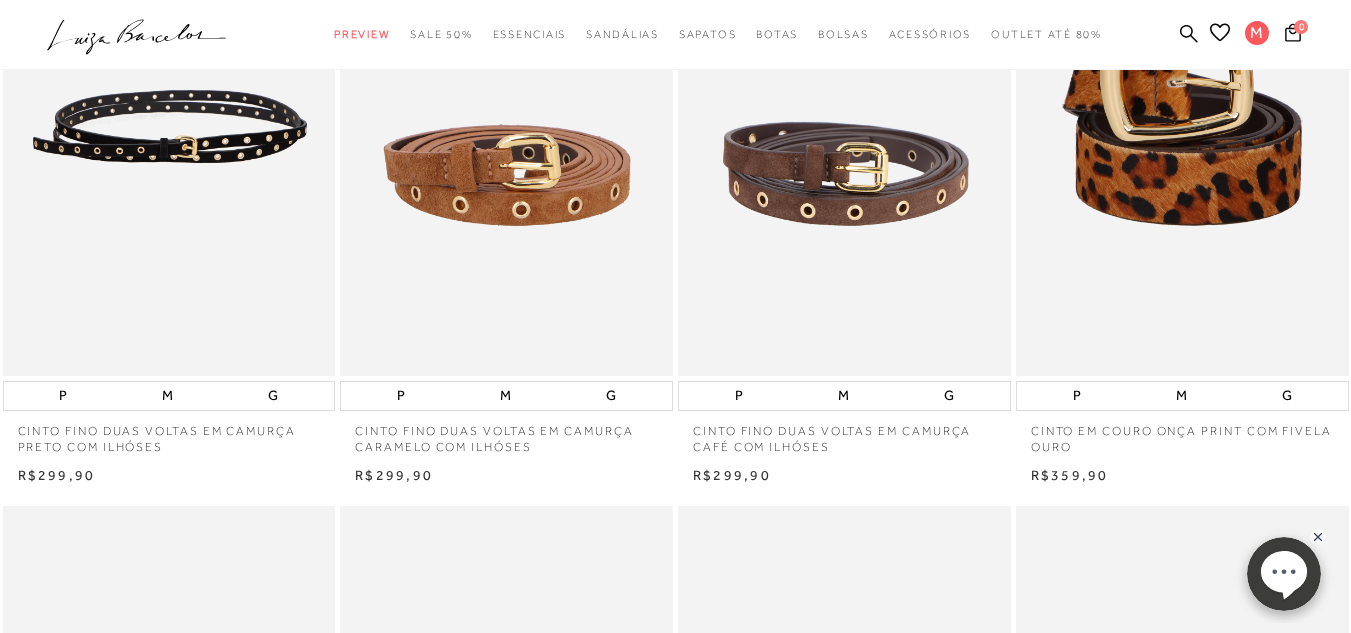 scroll, scrollTop: 500, scrollLeft: 0, axis: vertical 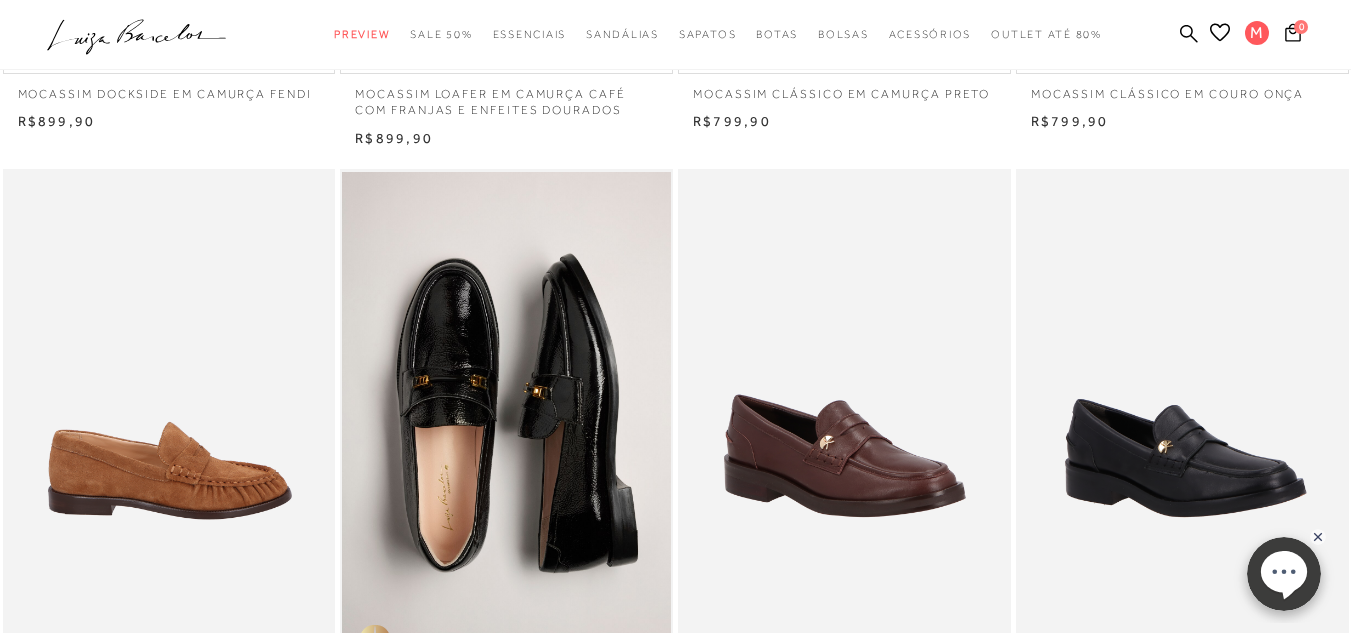 click at bounding box center (170, 418) 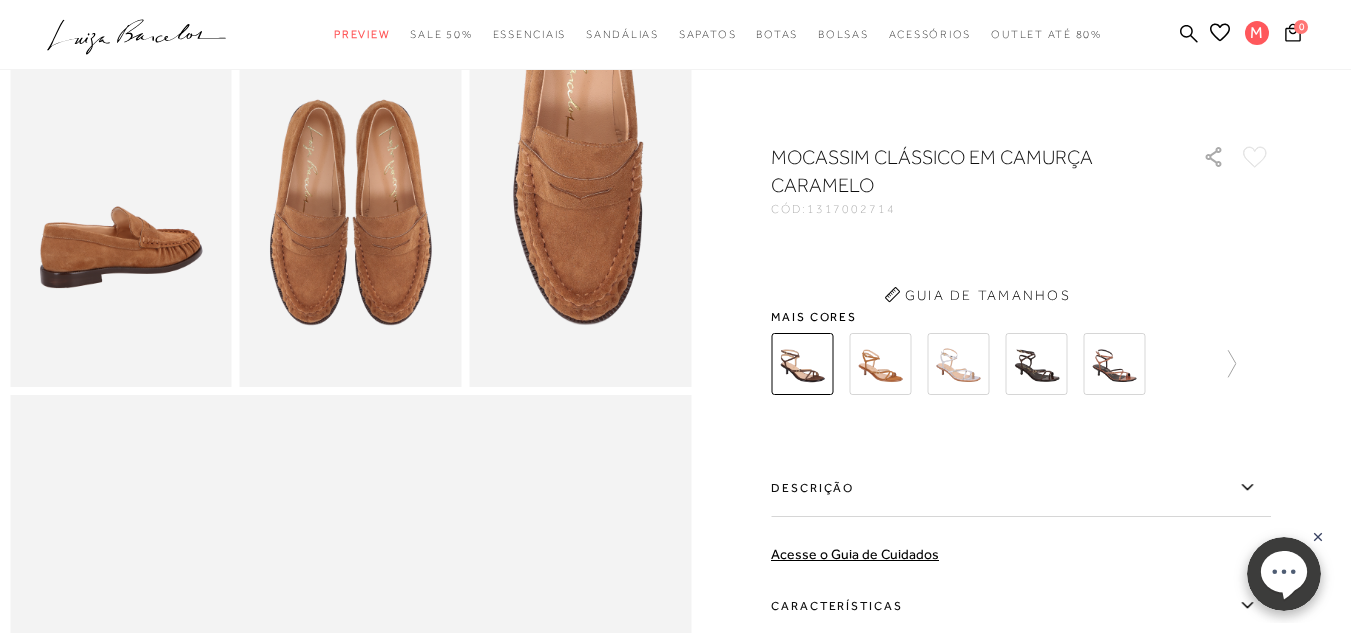 scroll, scrollTop: 0, scrollLeft: 0, axis: both 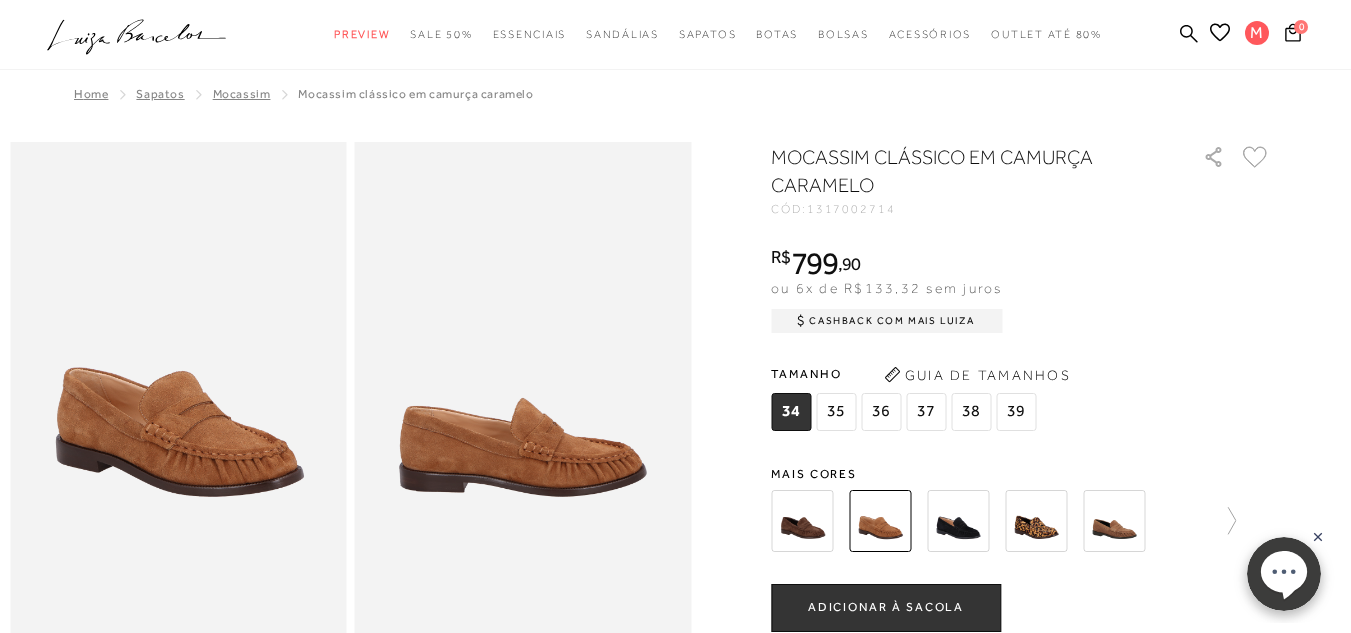 click at bounding box center (1114, 521) 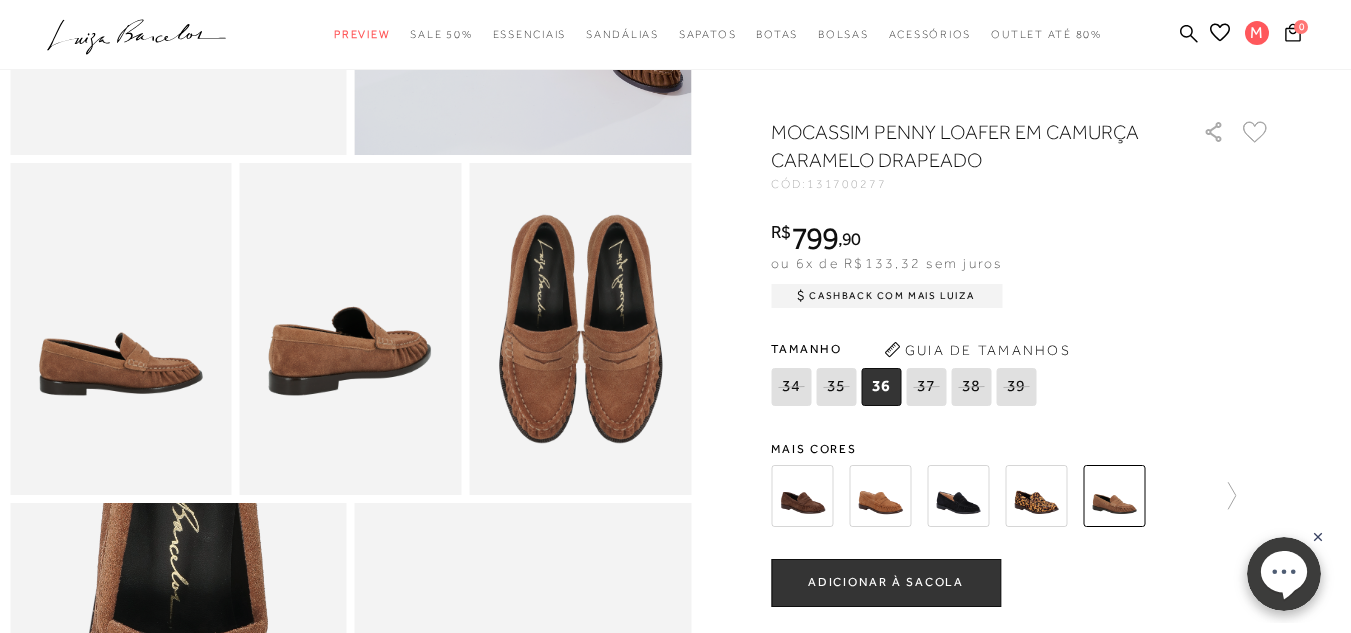 scroll, scrollTop: 500, scrollLeft: 0, axis: vertical 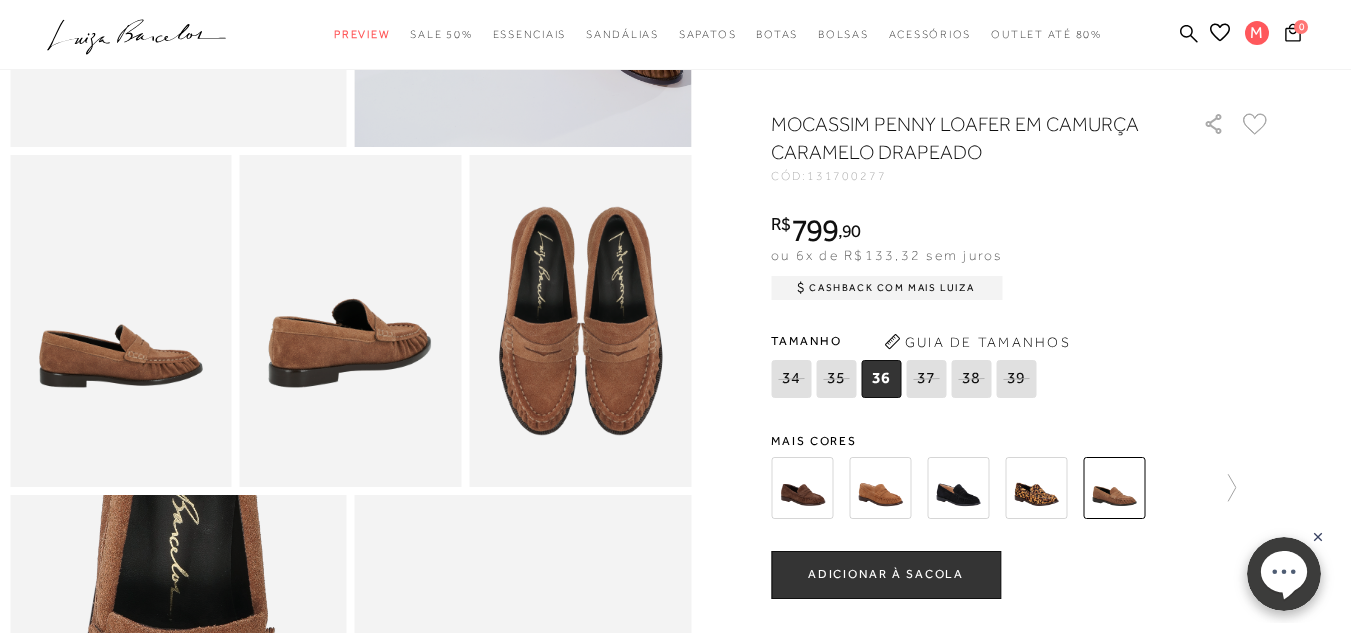 click at bounding box center [802, 488] 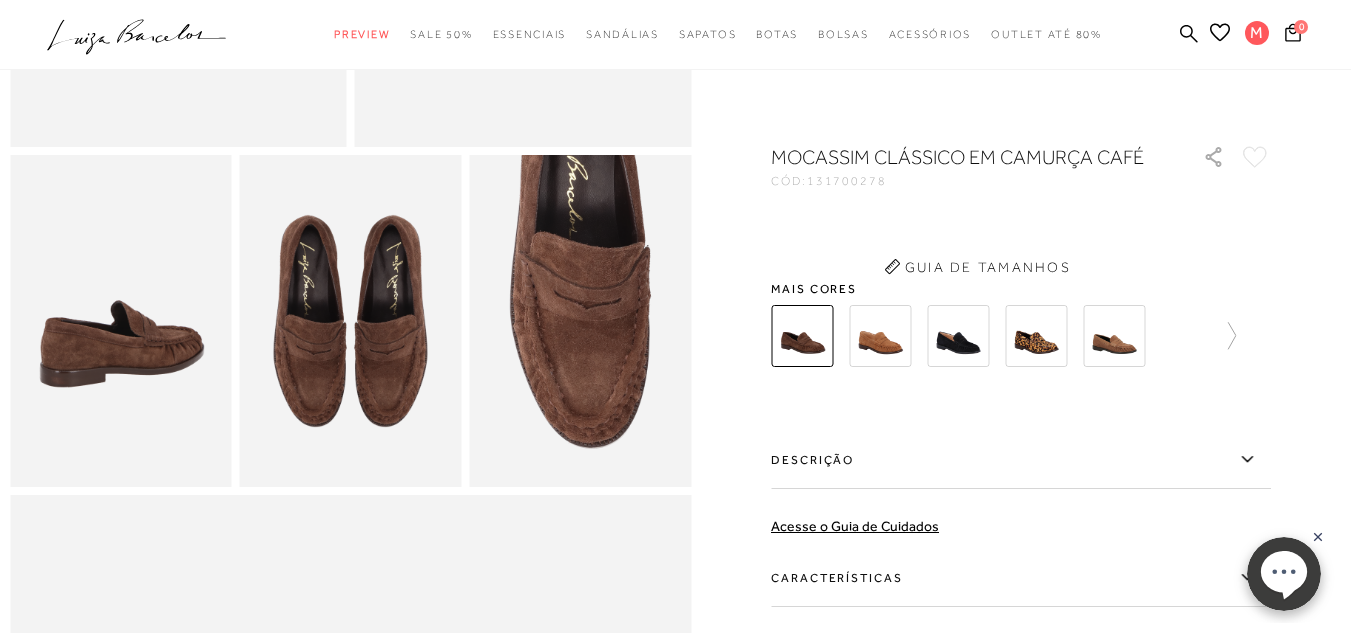 scroll, scrollTop: 0, scrollLeft: 0, axis: both 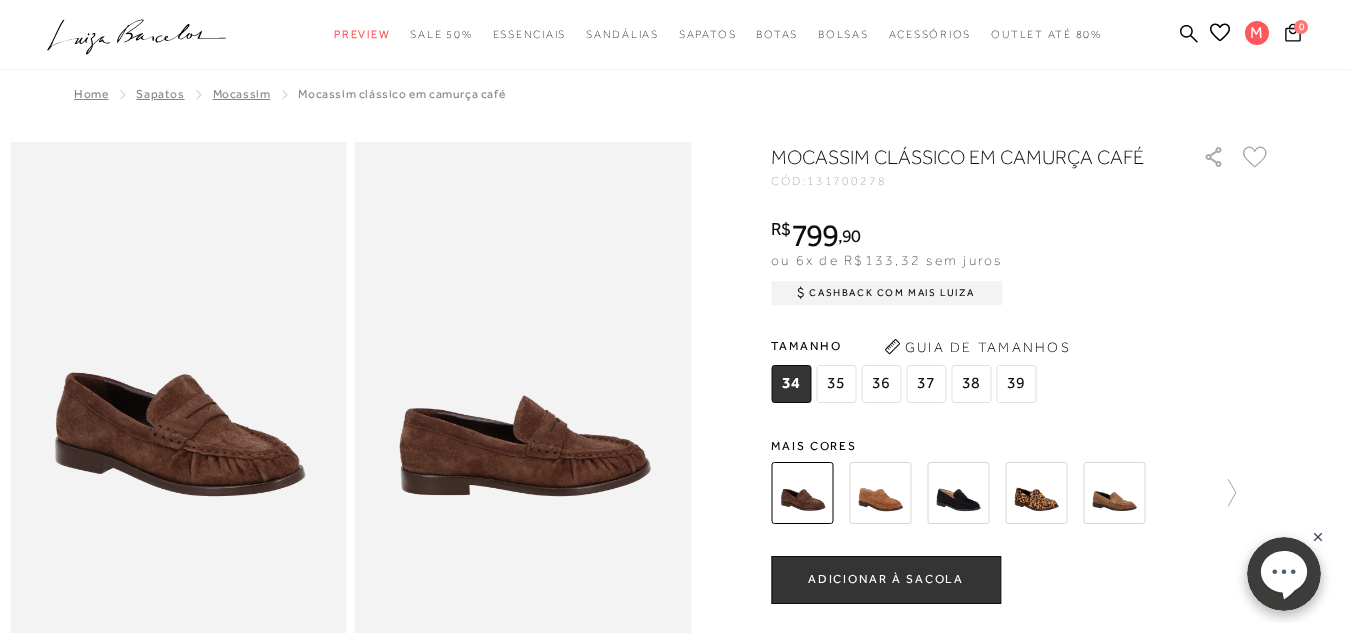click at bounding box center [880, 493] 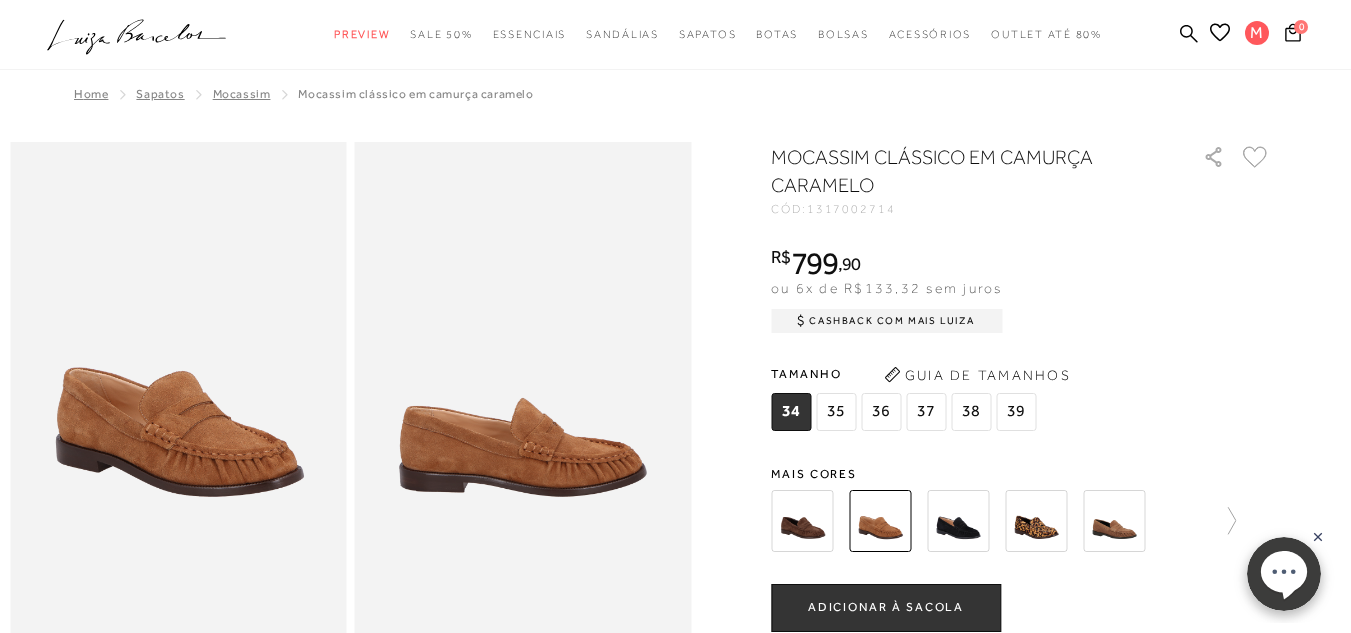 click at bounding box center (958, 521) 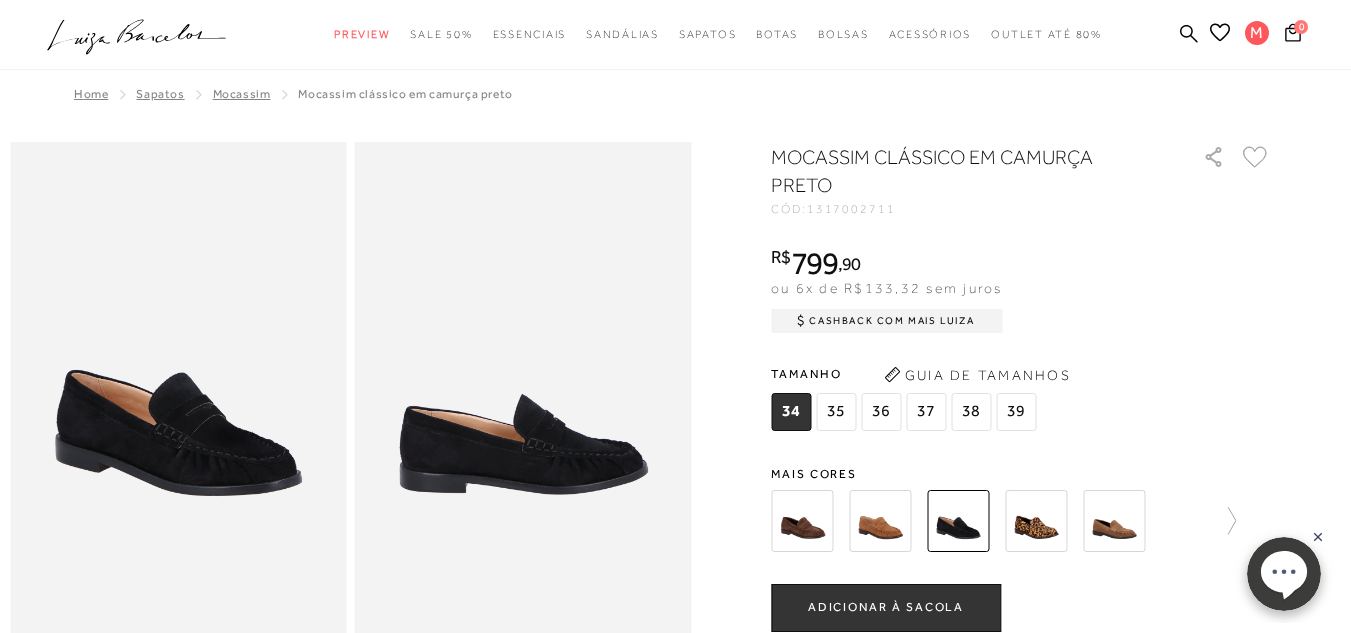 click at bounding box center (1036, 521) 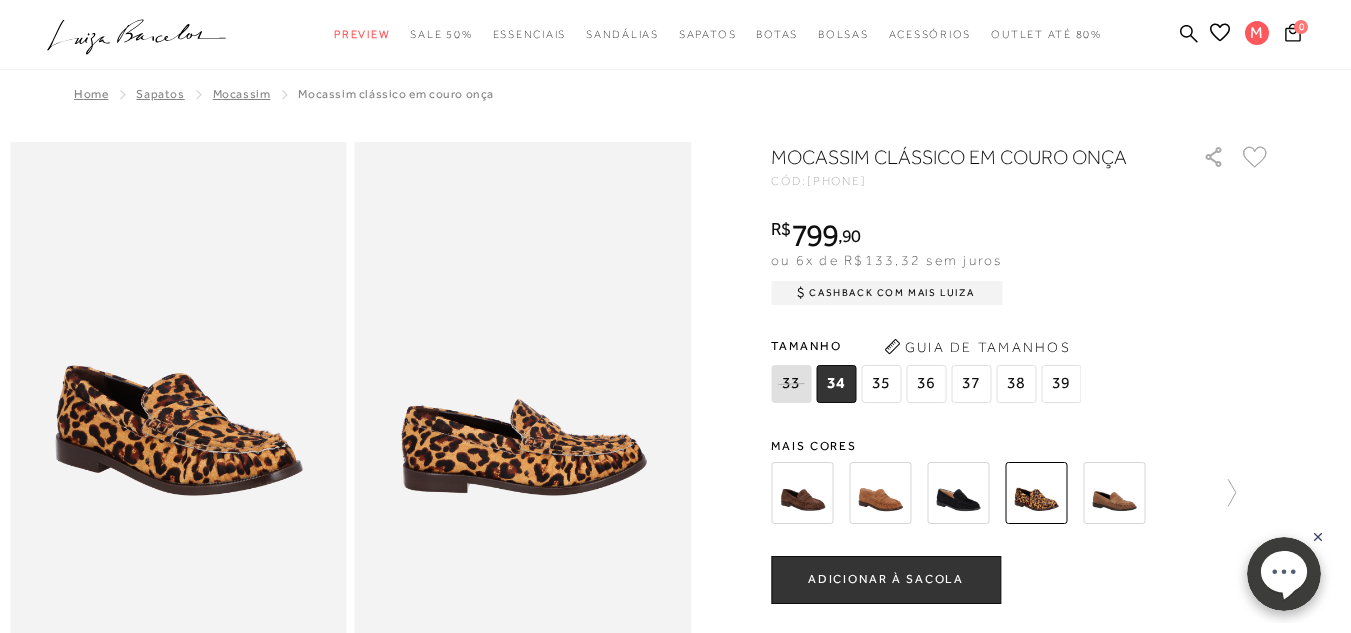 click at bounding box center [1114, 493] 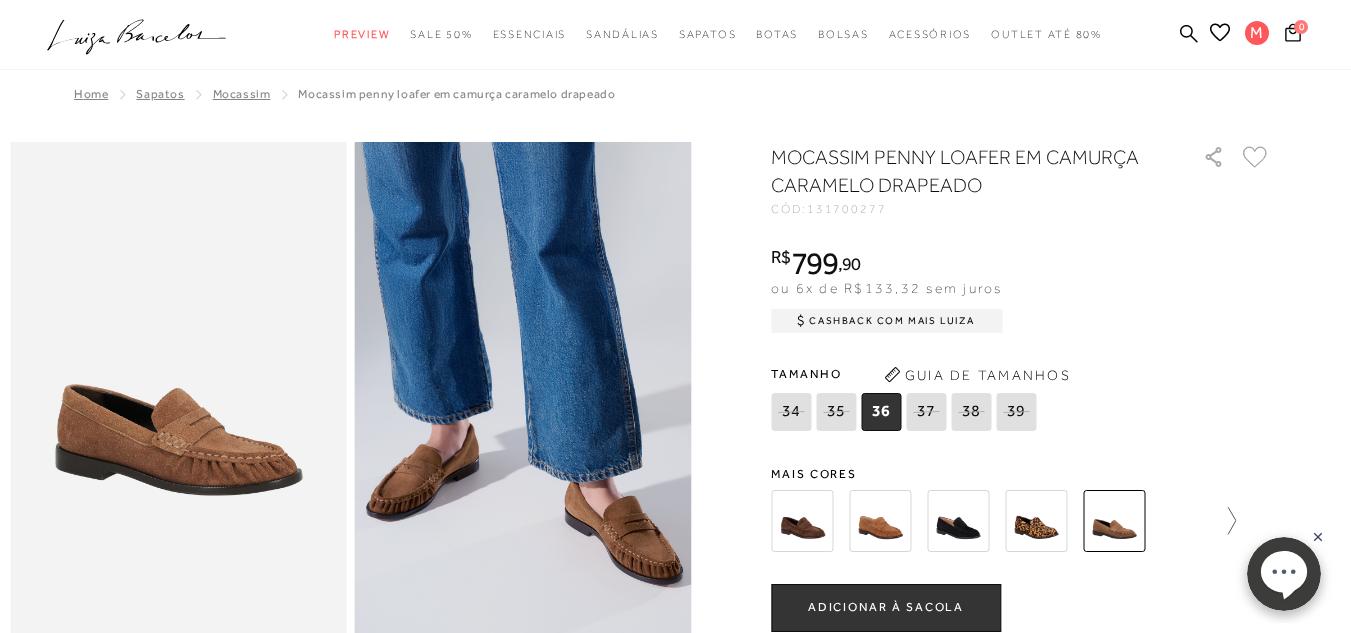 click 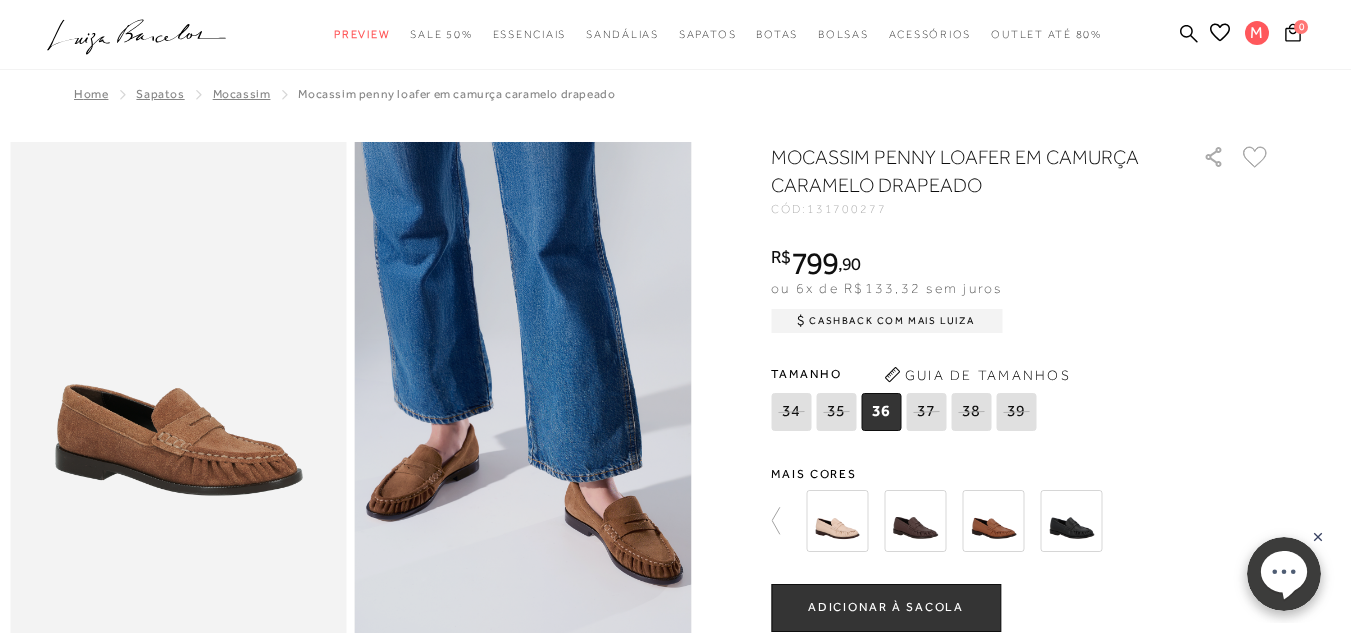 click at bounding box center (1071, 521) 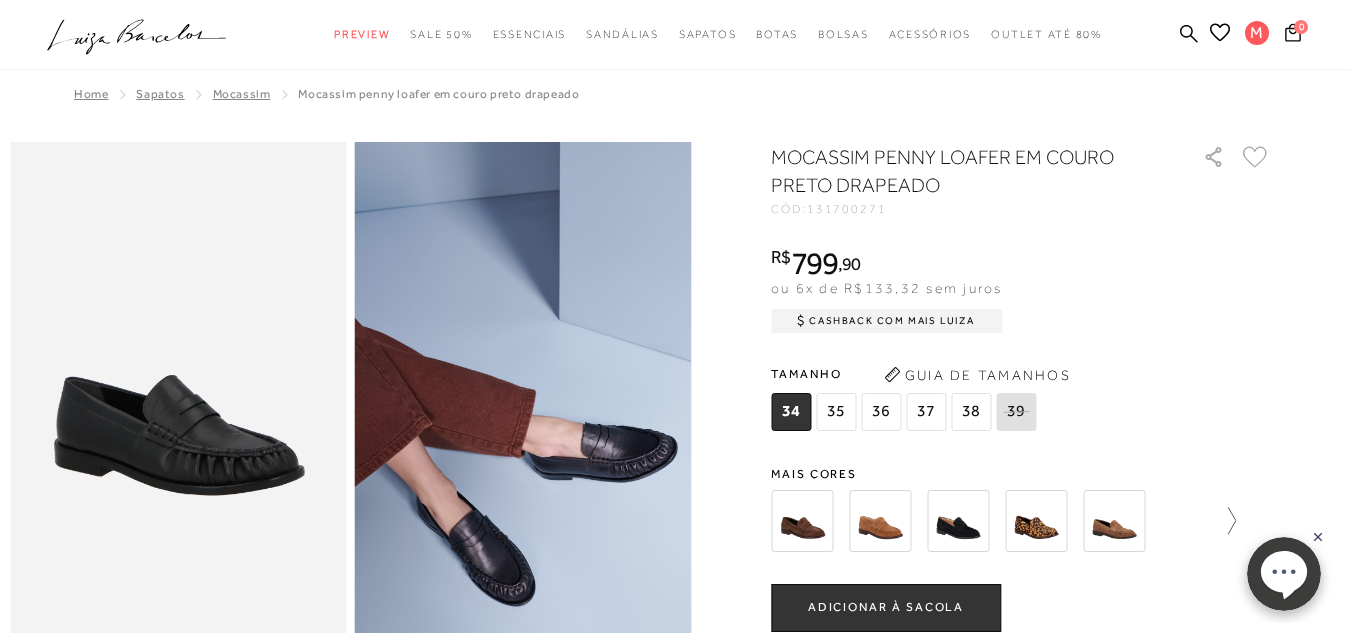 click 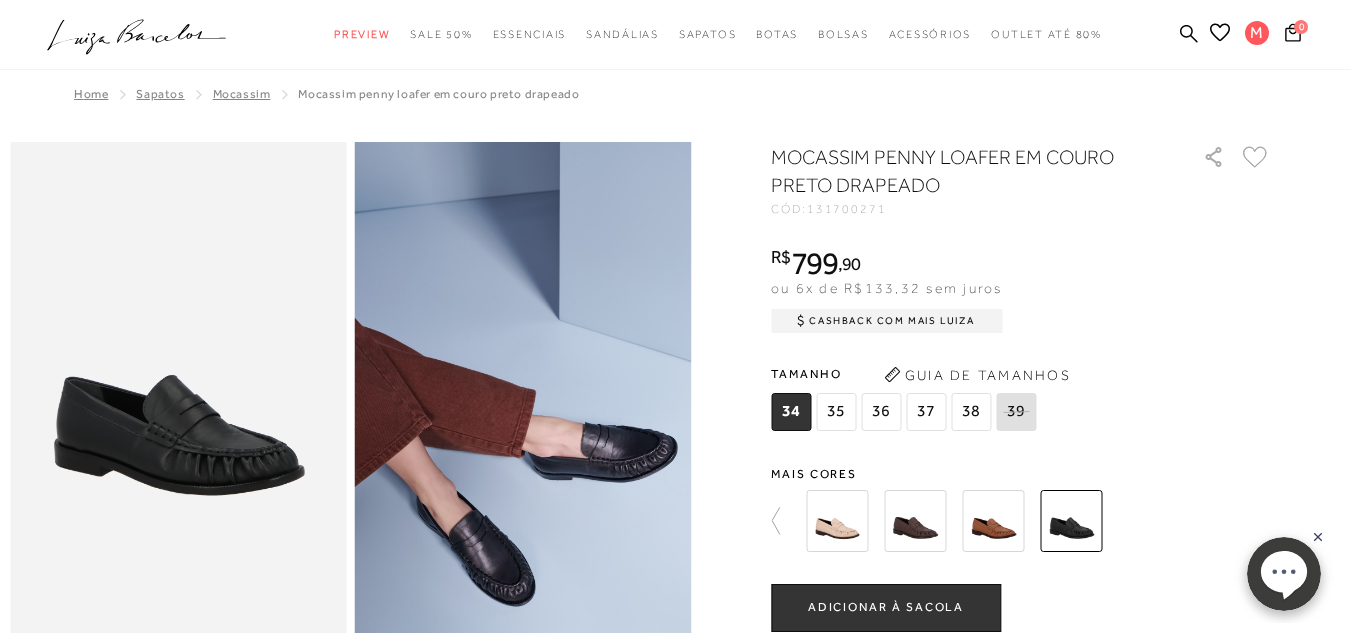 click at bounding box center (993, 521) 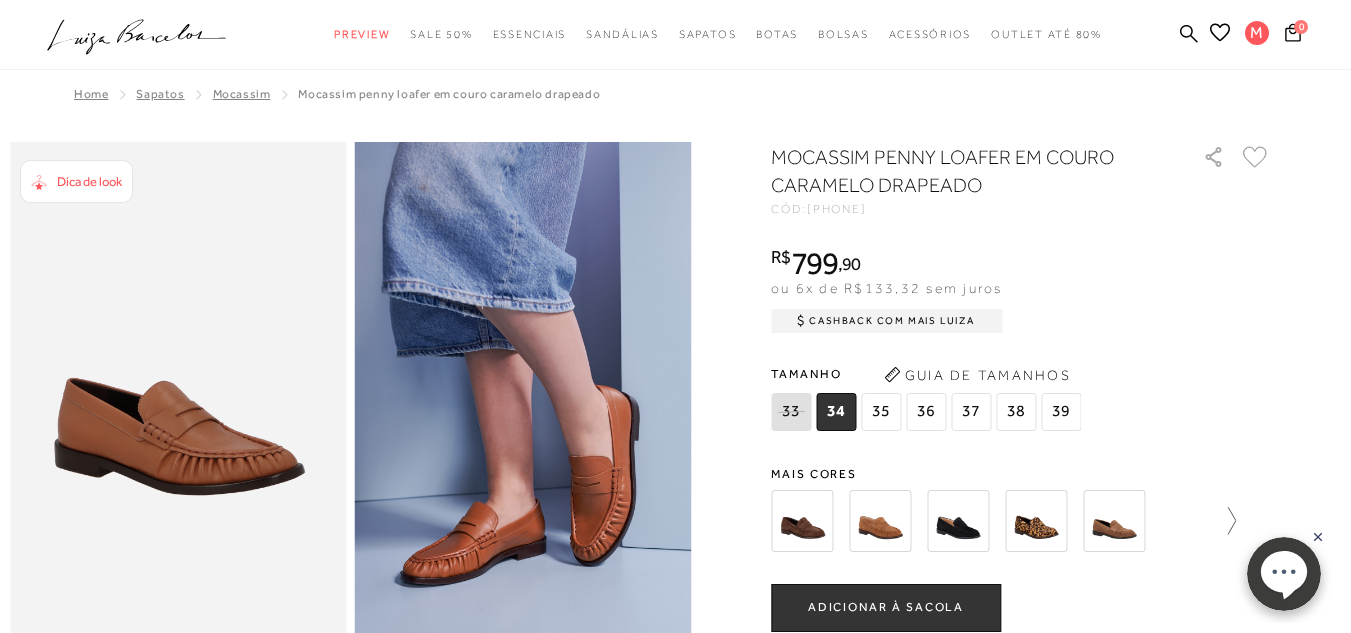 click 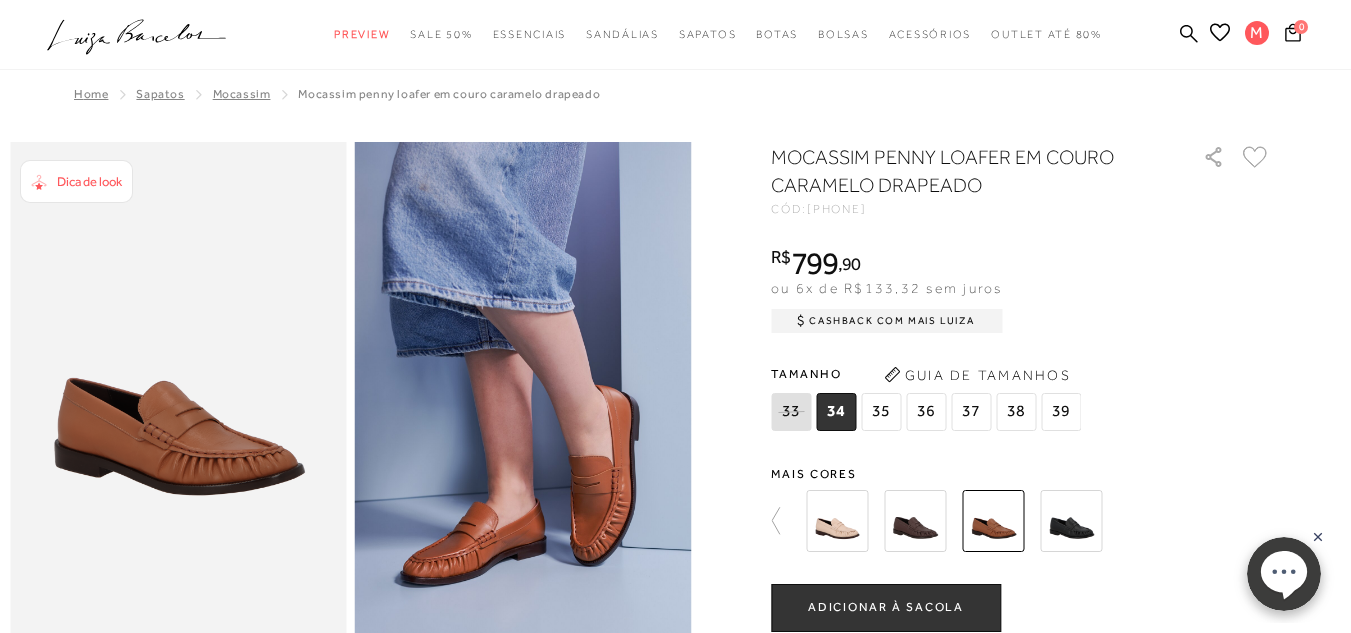 click at bounding box center (915, 521) 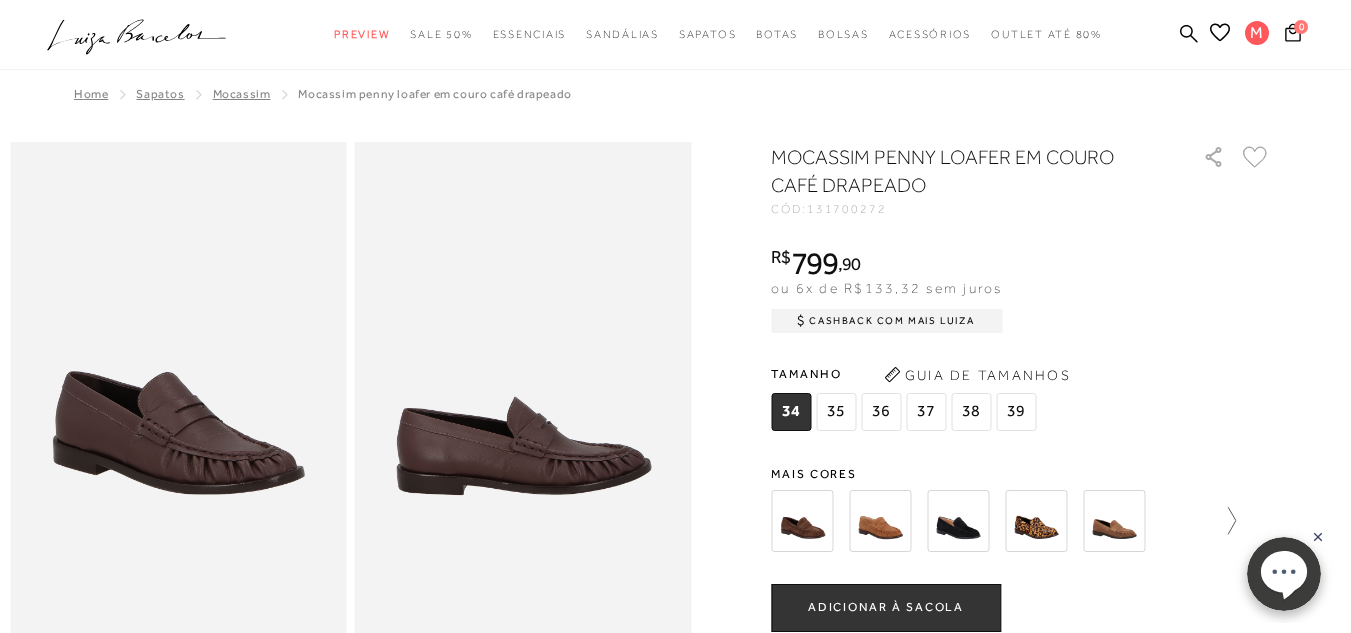 click 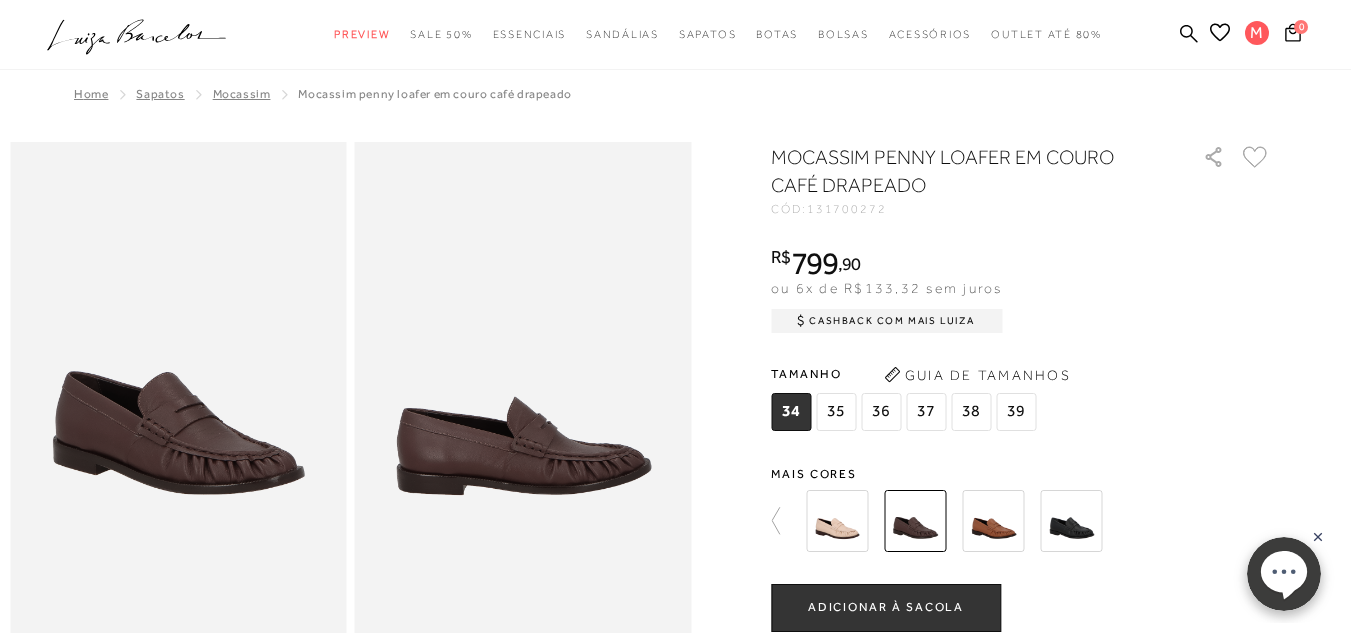 click at bounding box center (837, 521) 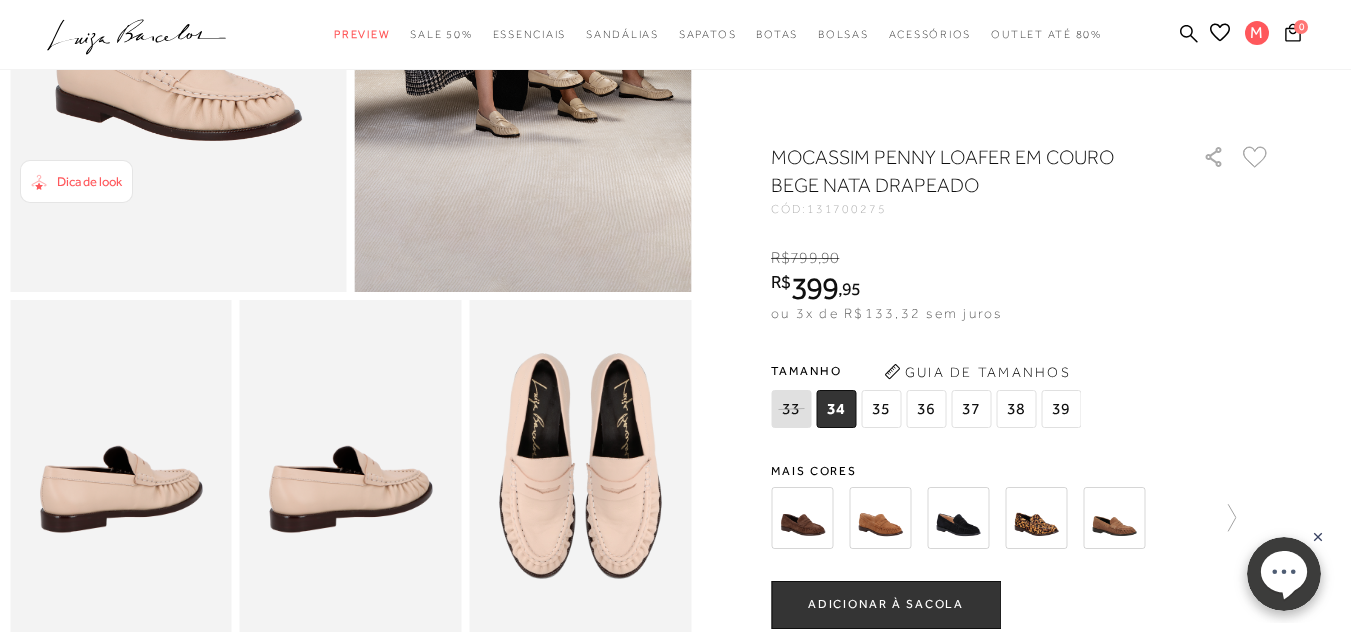 scroll, scrollTop: 500, scrollLeft: 0, axis: vertical 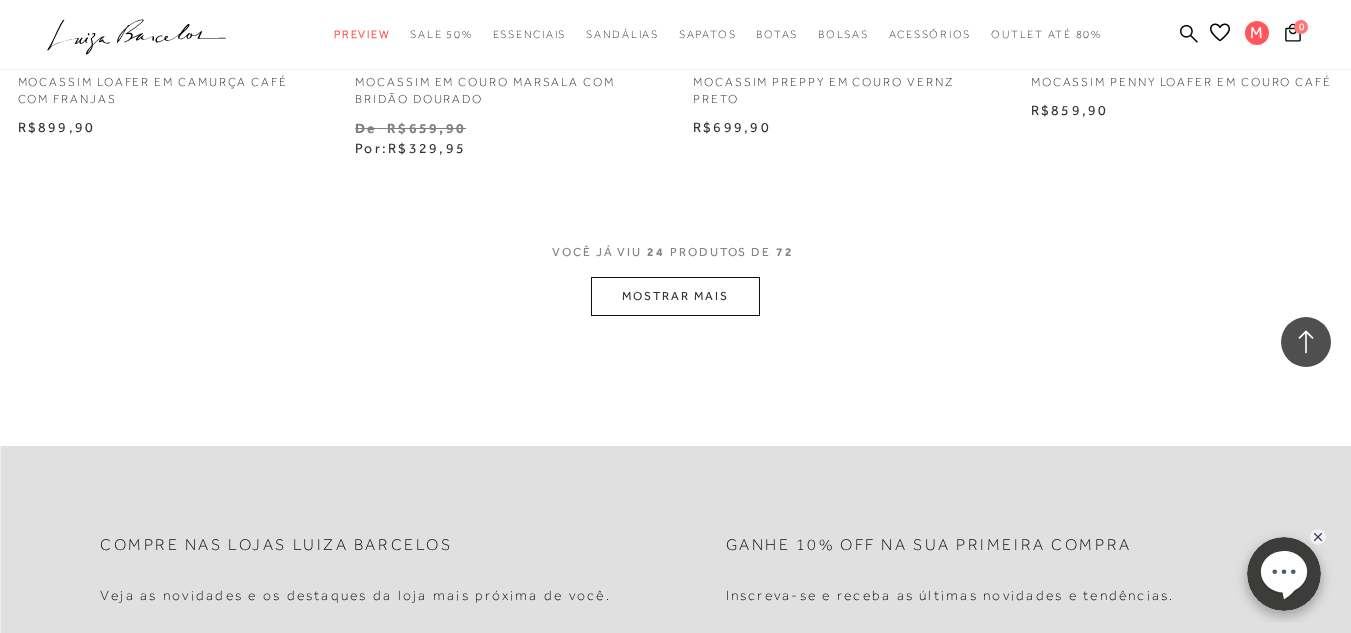 click on "MOSTRAR MAIS" at bounding box center (675, 296) 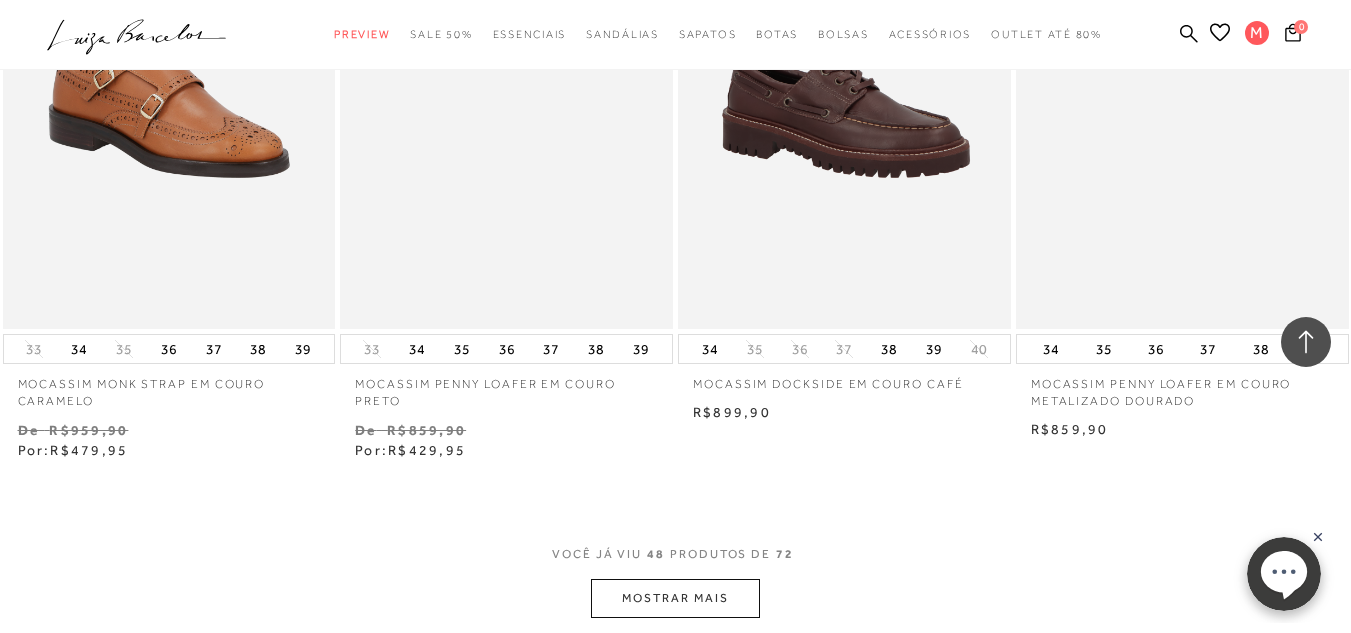 scroll, scrollTop: 7500, scrollLeft: 0, axis: vertical 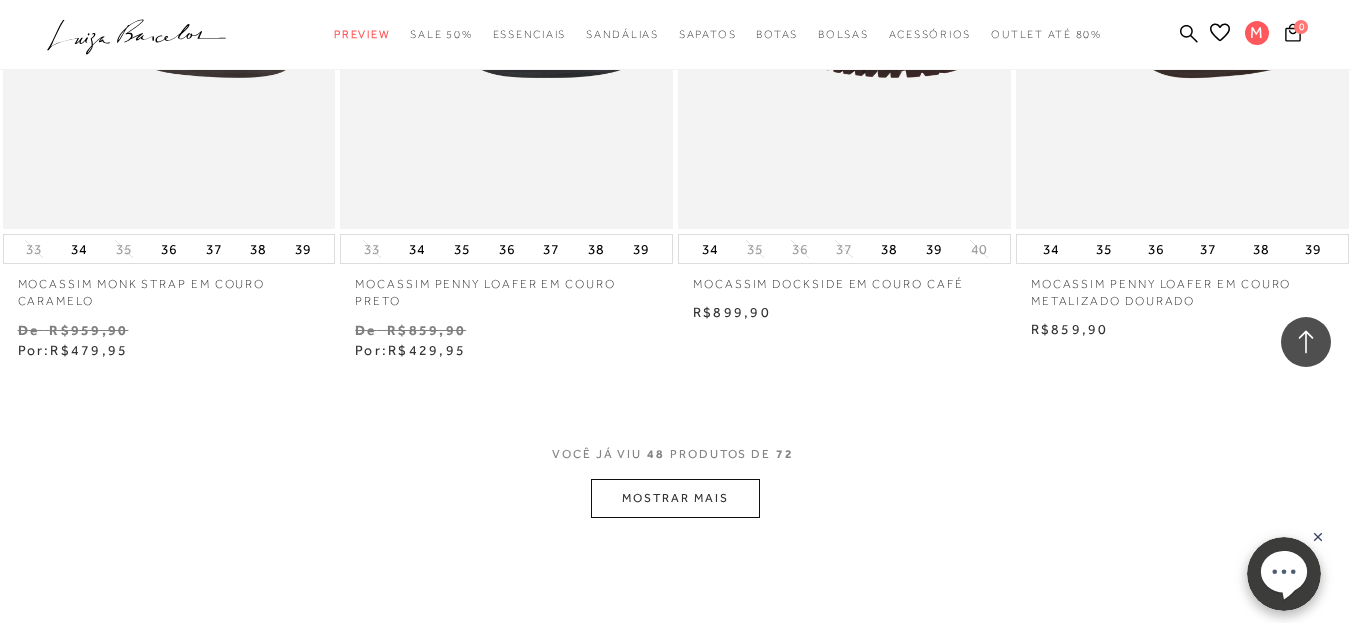 click on "MOSTRAR MAIS" at bounding box center [675, 498] 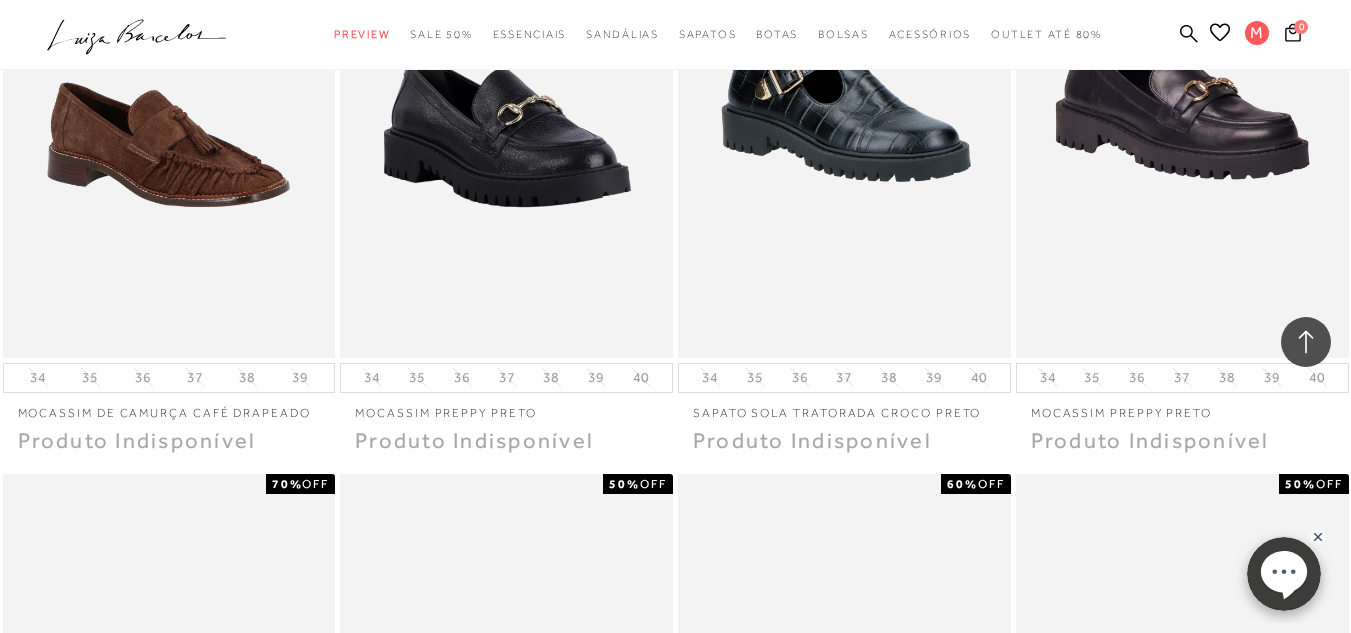 scroll, scrollTop: 10800, scrollLeft: 0, axis: vertical 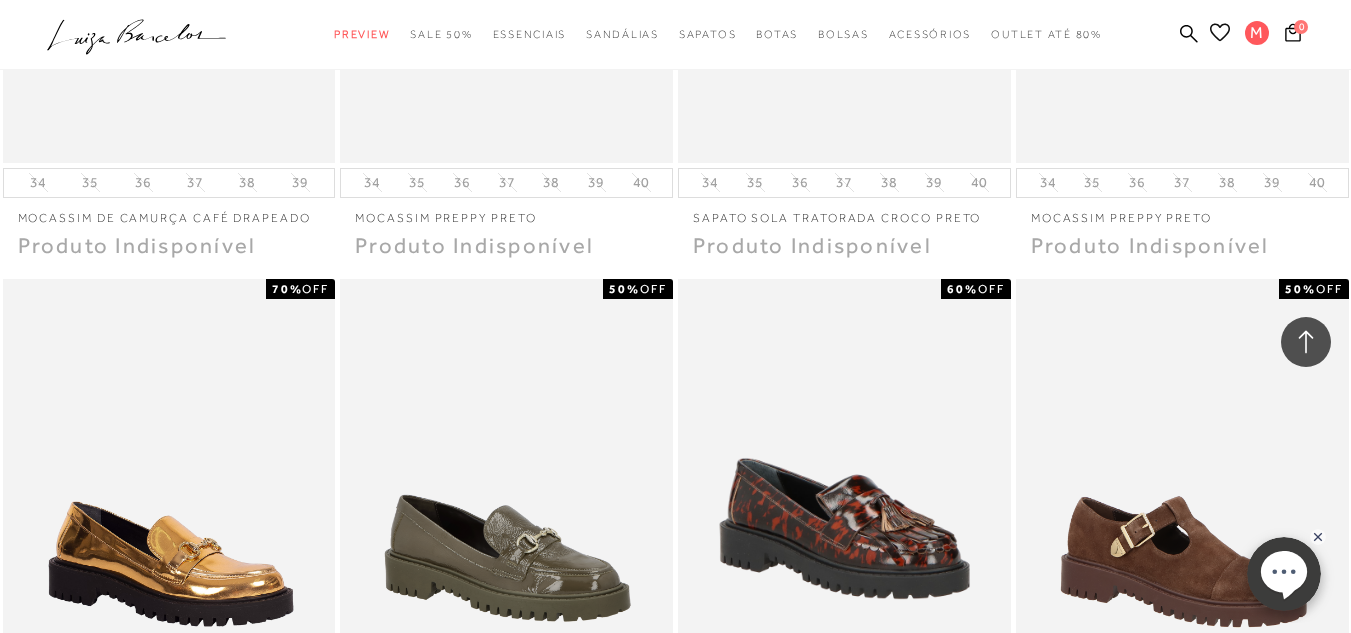 click 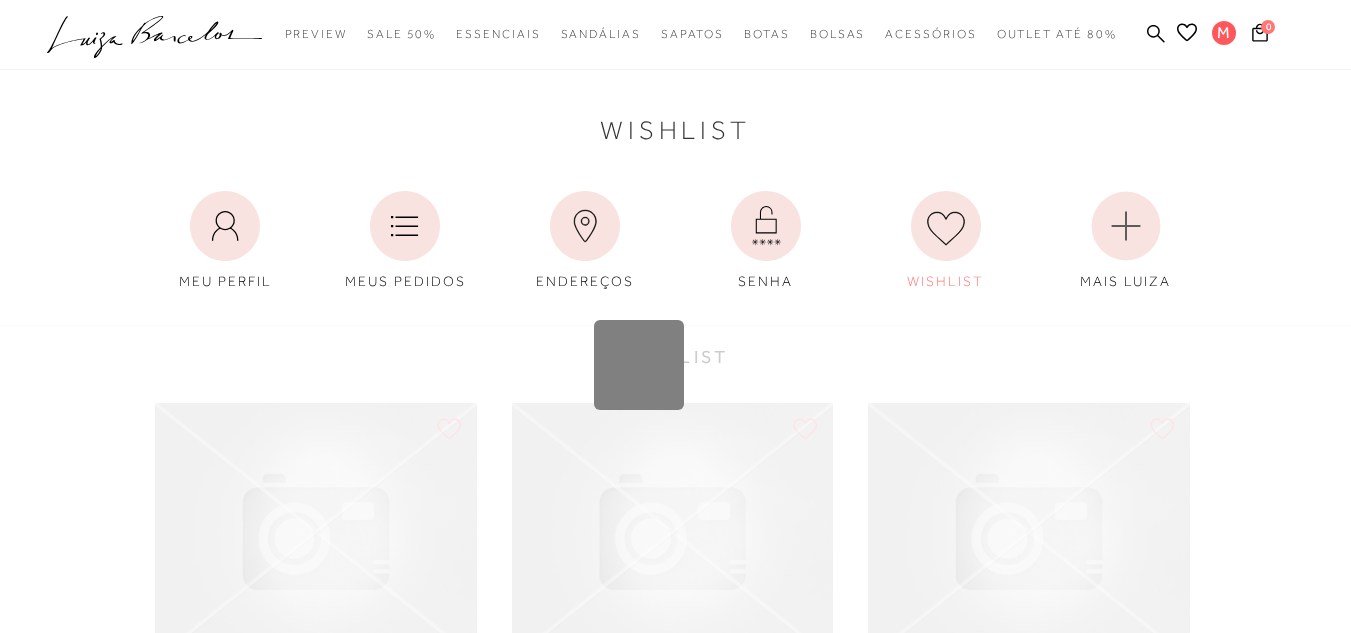 scroll, scrollTop: 0, scrollLeft: 0, axis: both 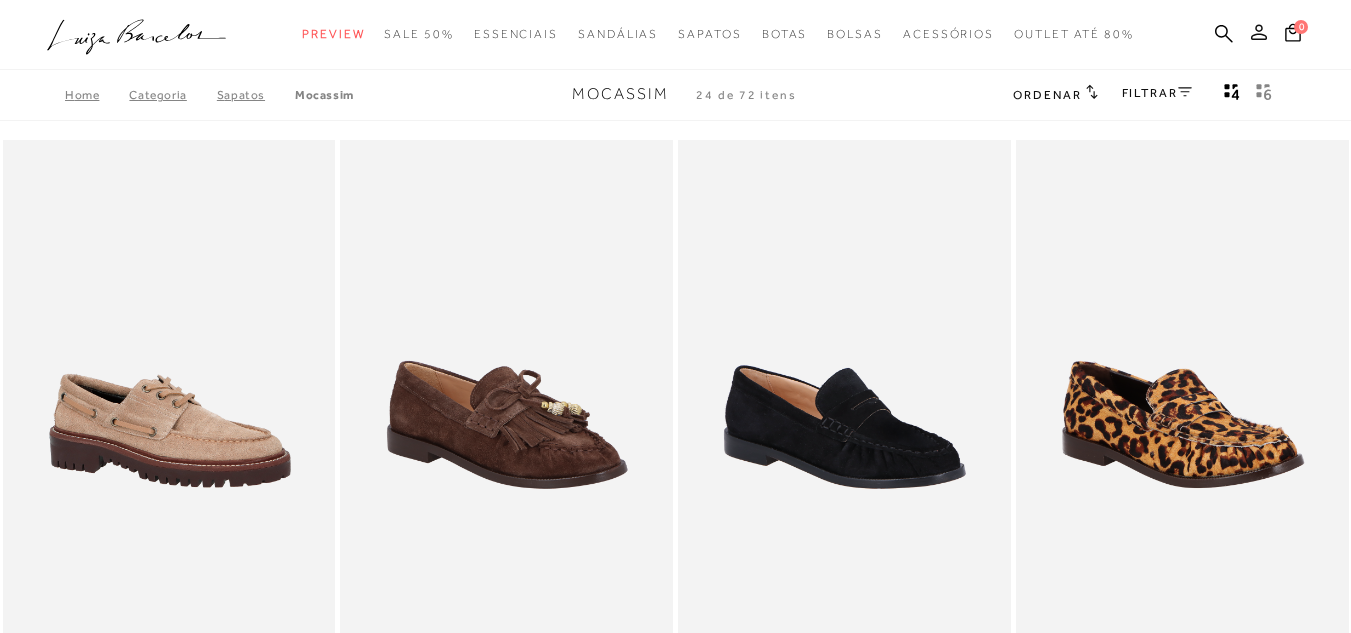 click 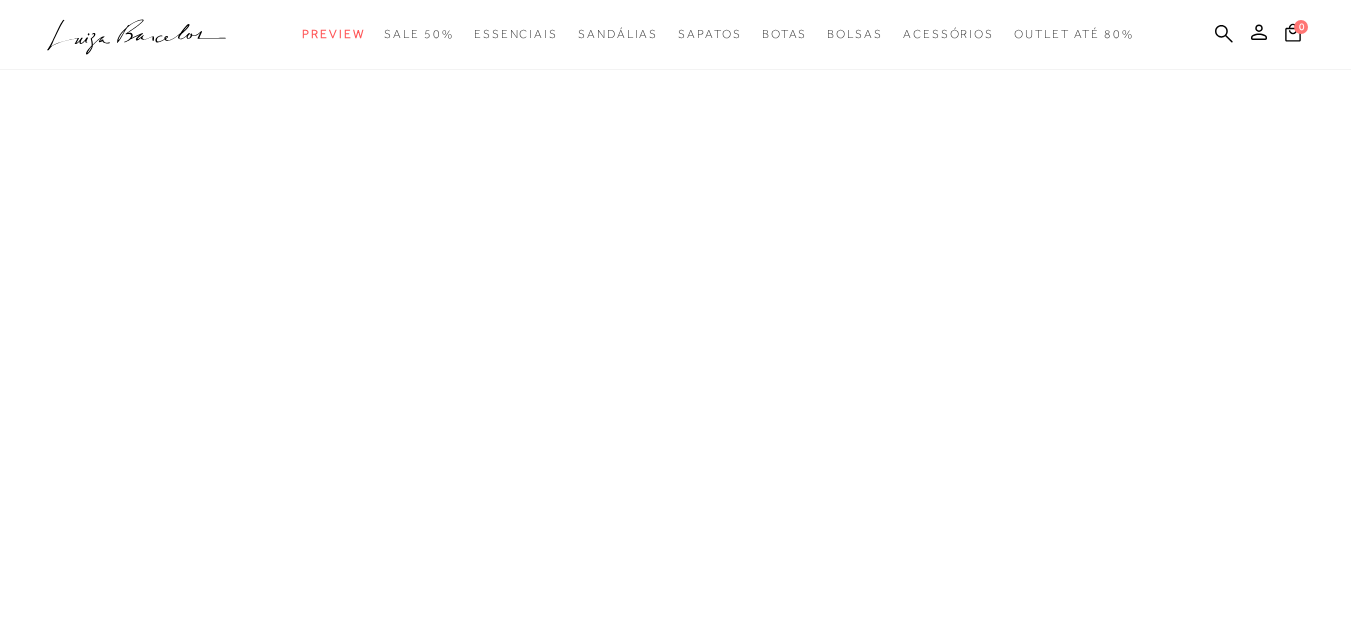click 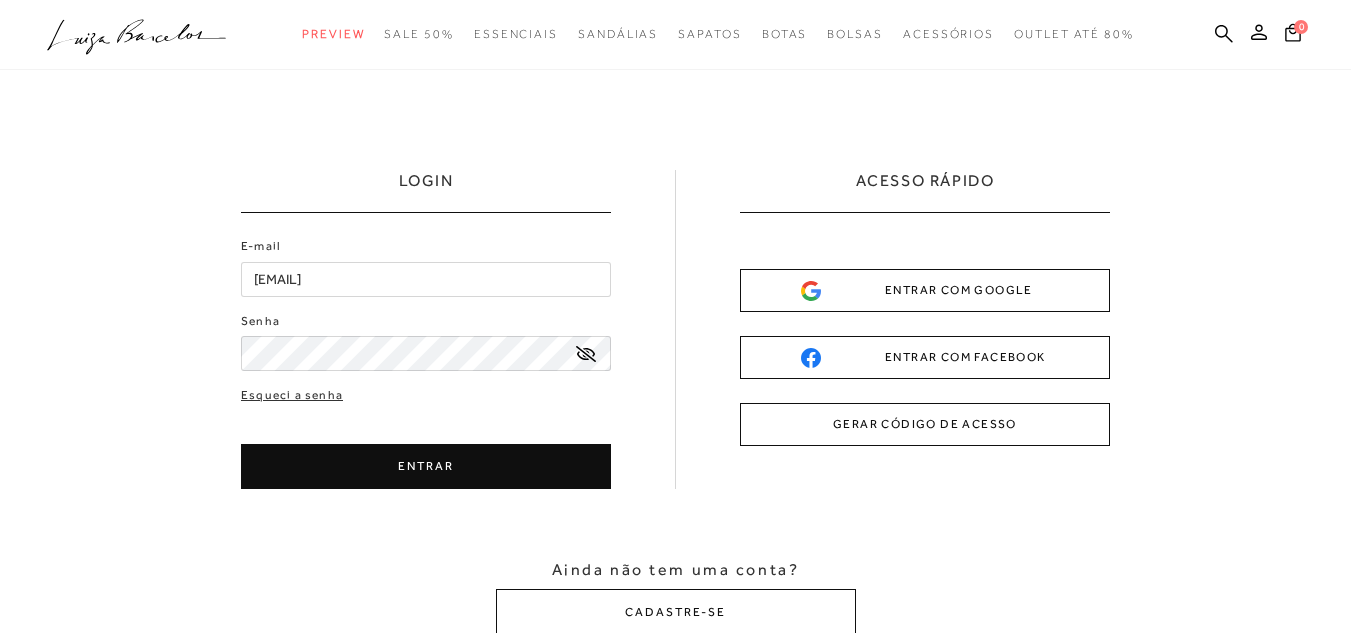 scroll, scrollTop: 0, scrollLeft: 0, axis: both 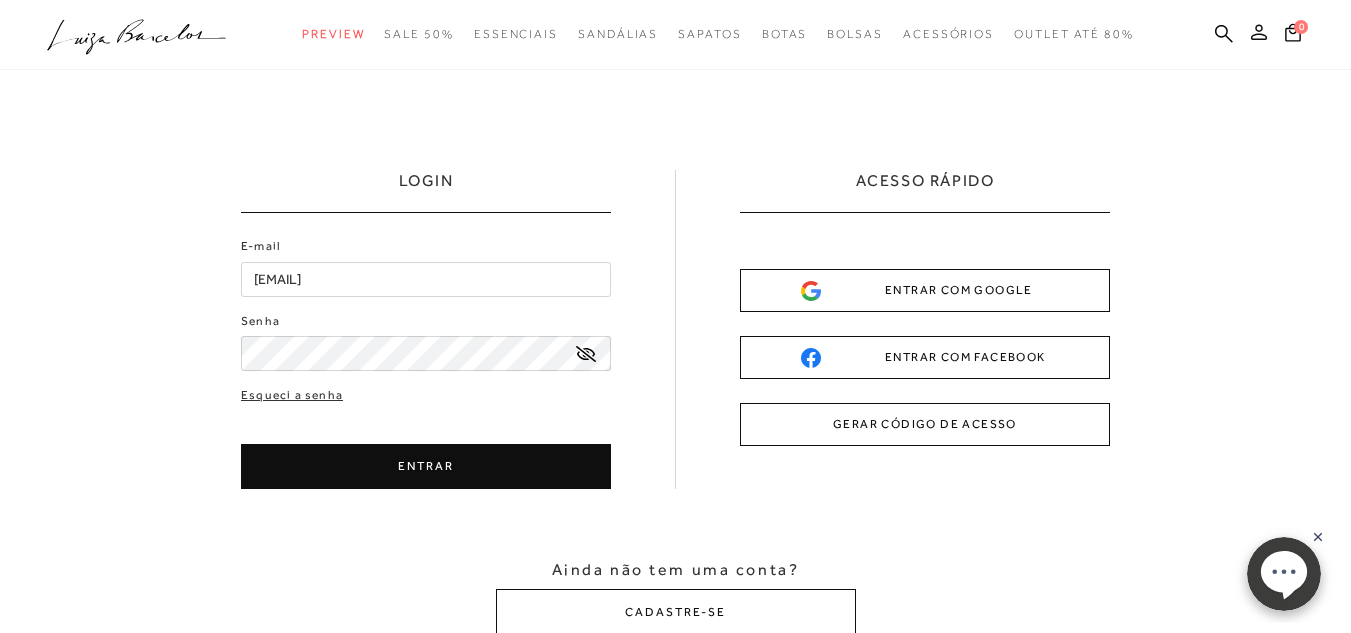 click 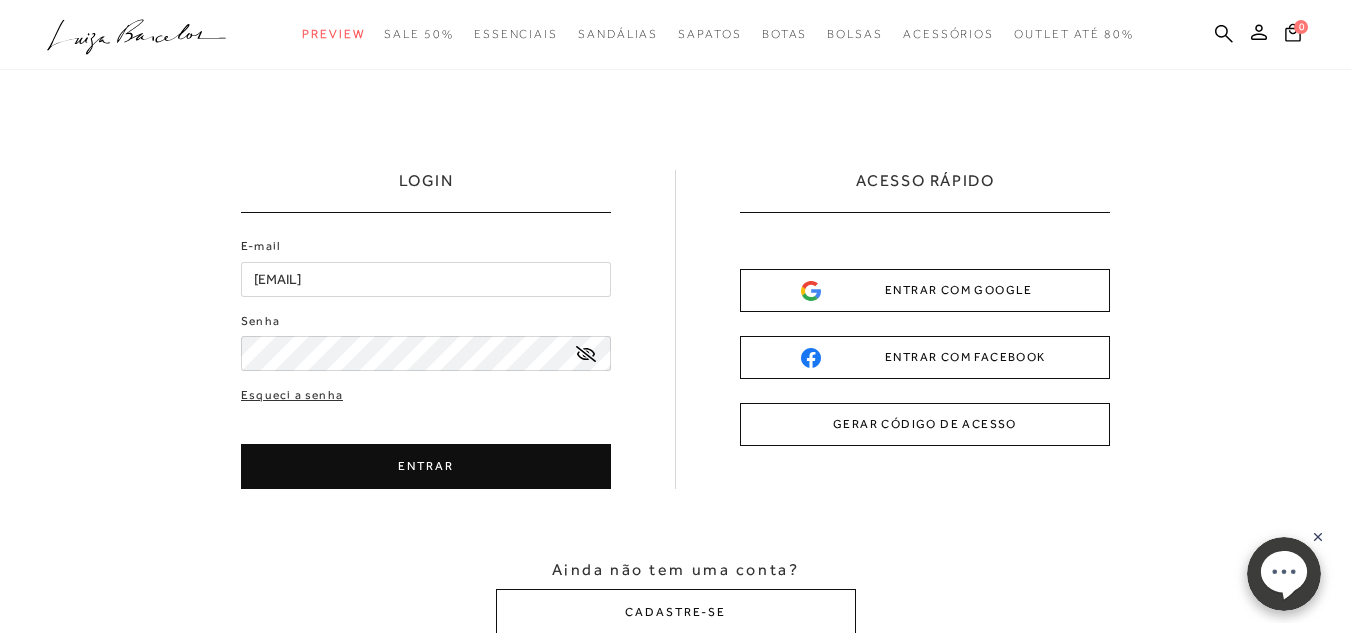 click on "ENTRAR" at bounding box center (426, 466) 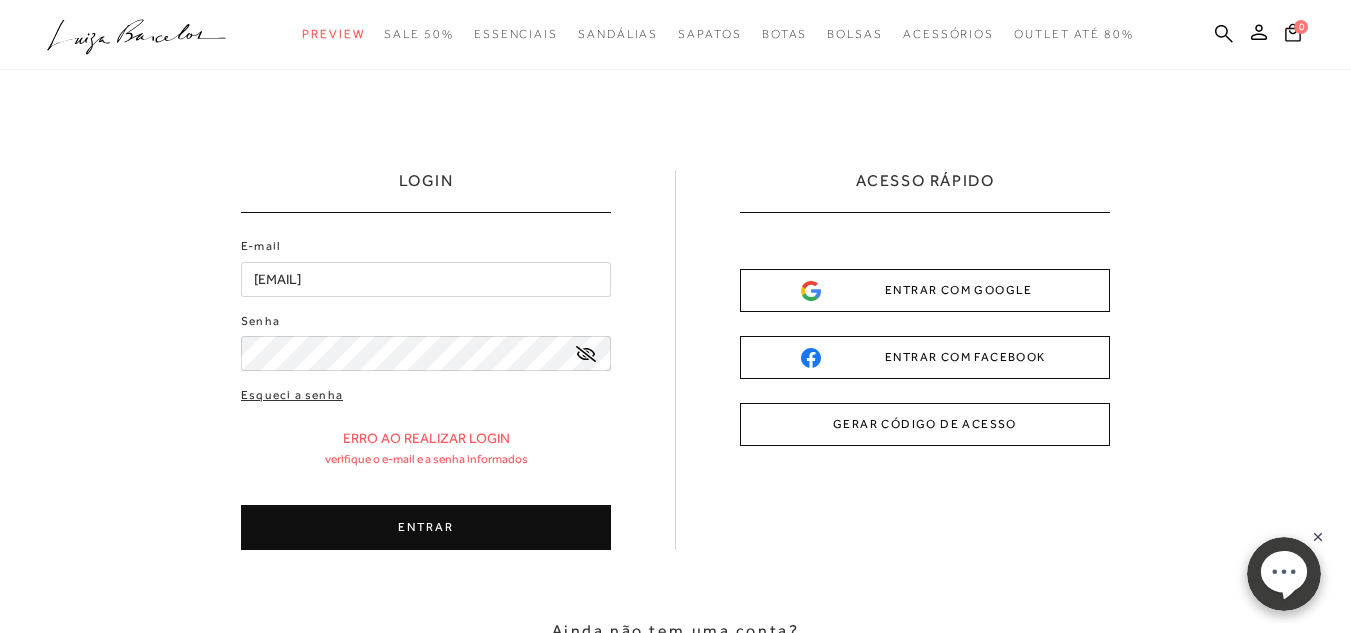 click on "ENTRAR" at bounding box center [426, 527] 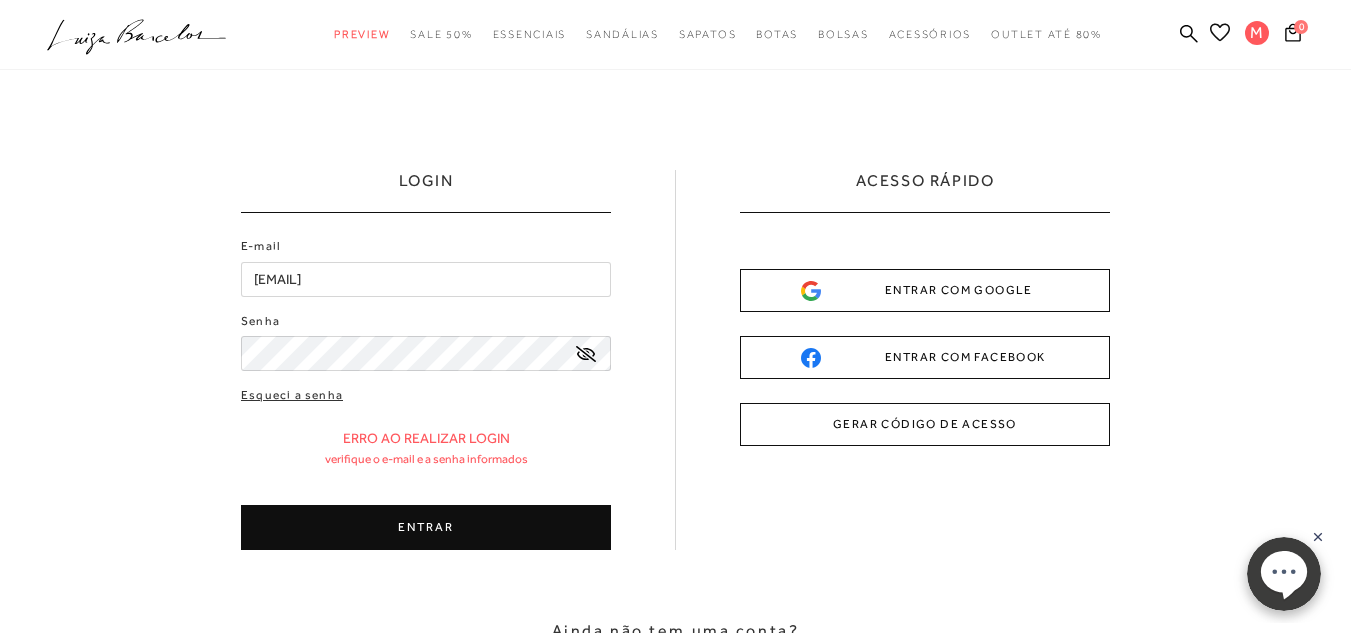 click 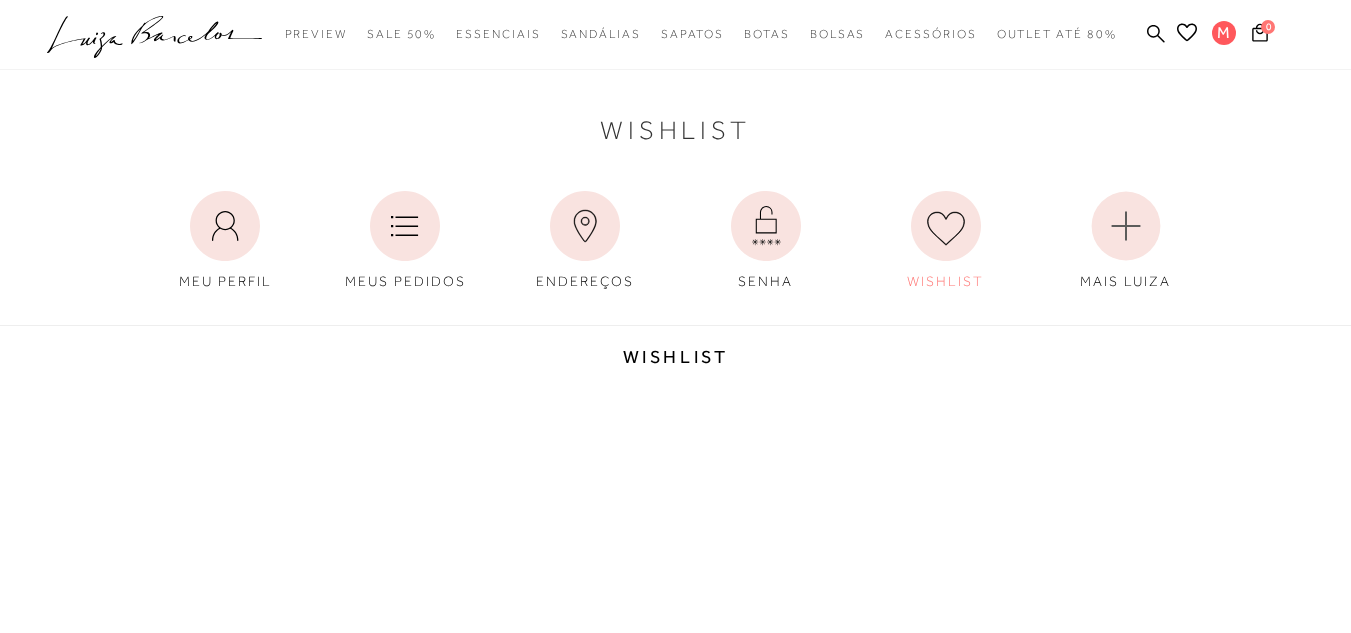 scroll, scrollTop: 0, scrollLeft: 0, axis: both 